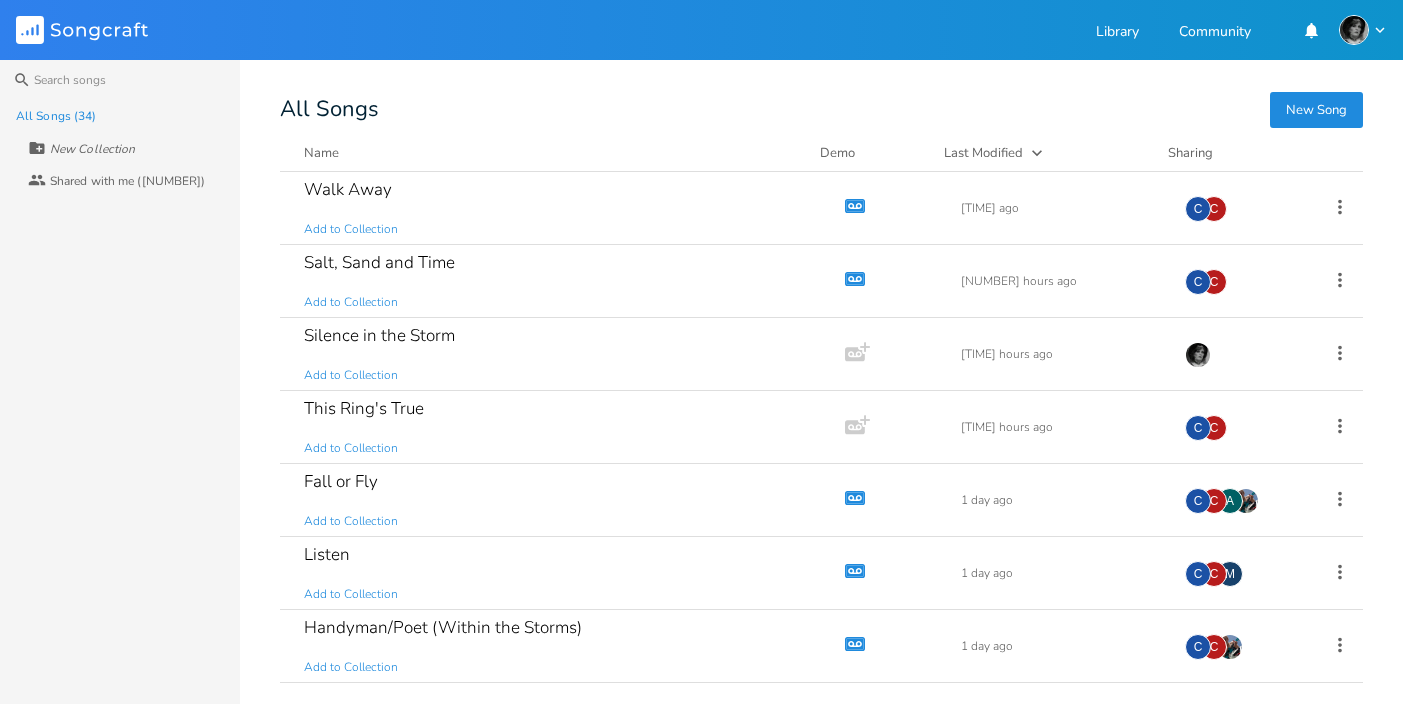 scroll, scrollTop: 0, scrollLeft: 0, axis: both 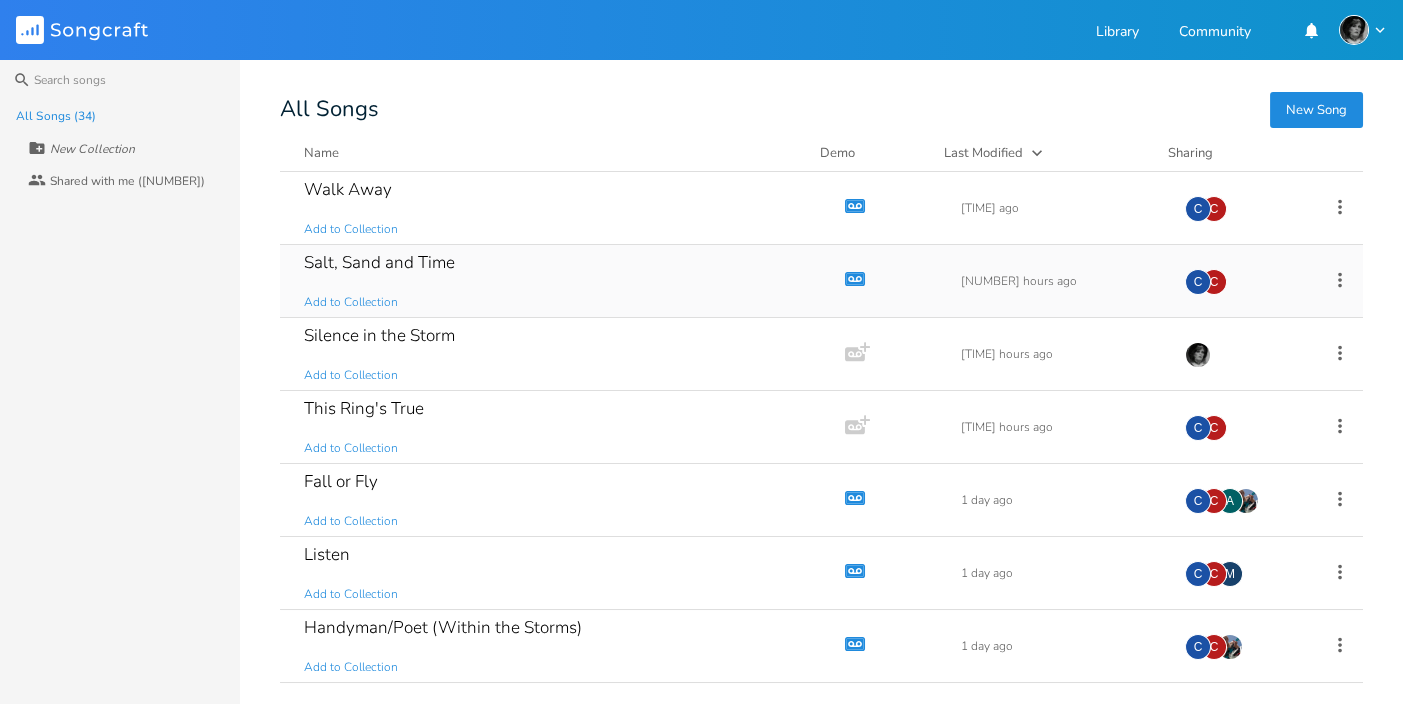 click on "Salt, Sand and Time" at bounding box center (379, 262) 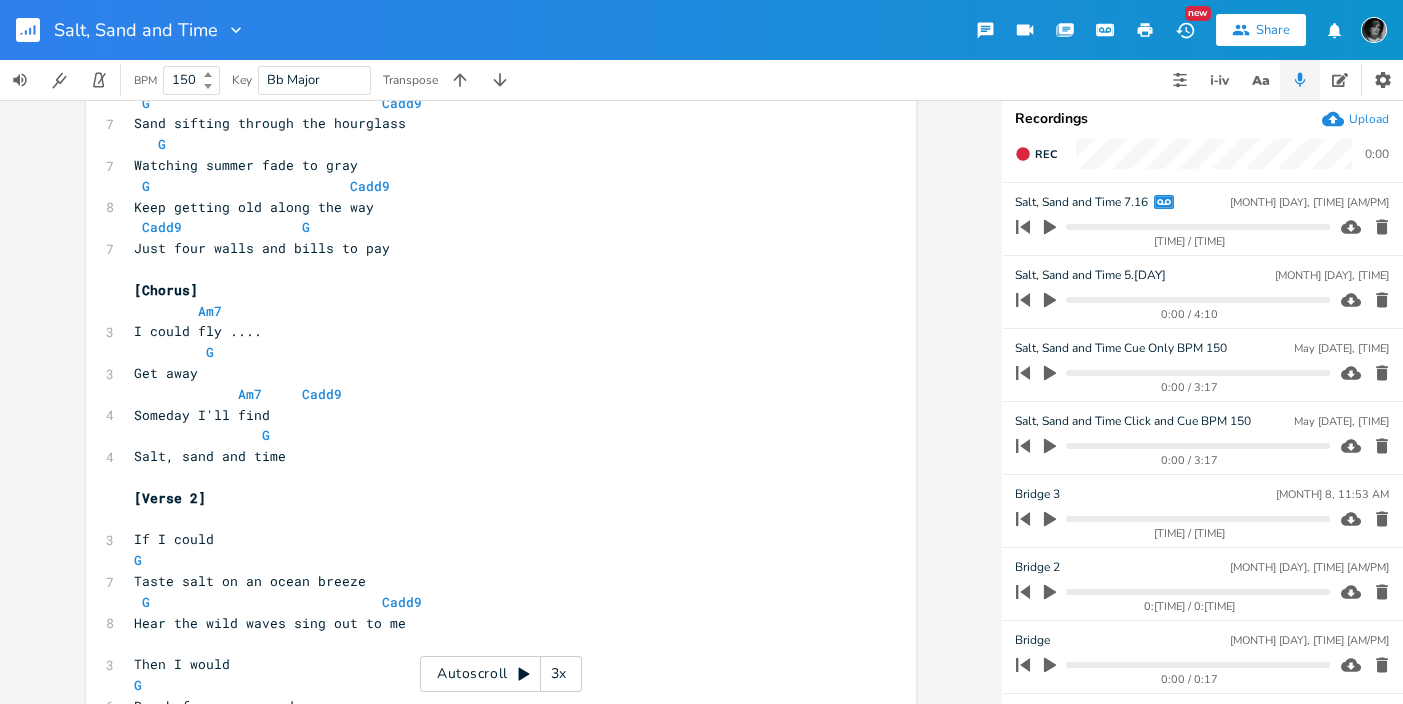 scroll, scrollTop: 234, scrollLeft: 0, axis: vertical 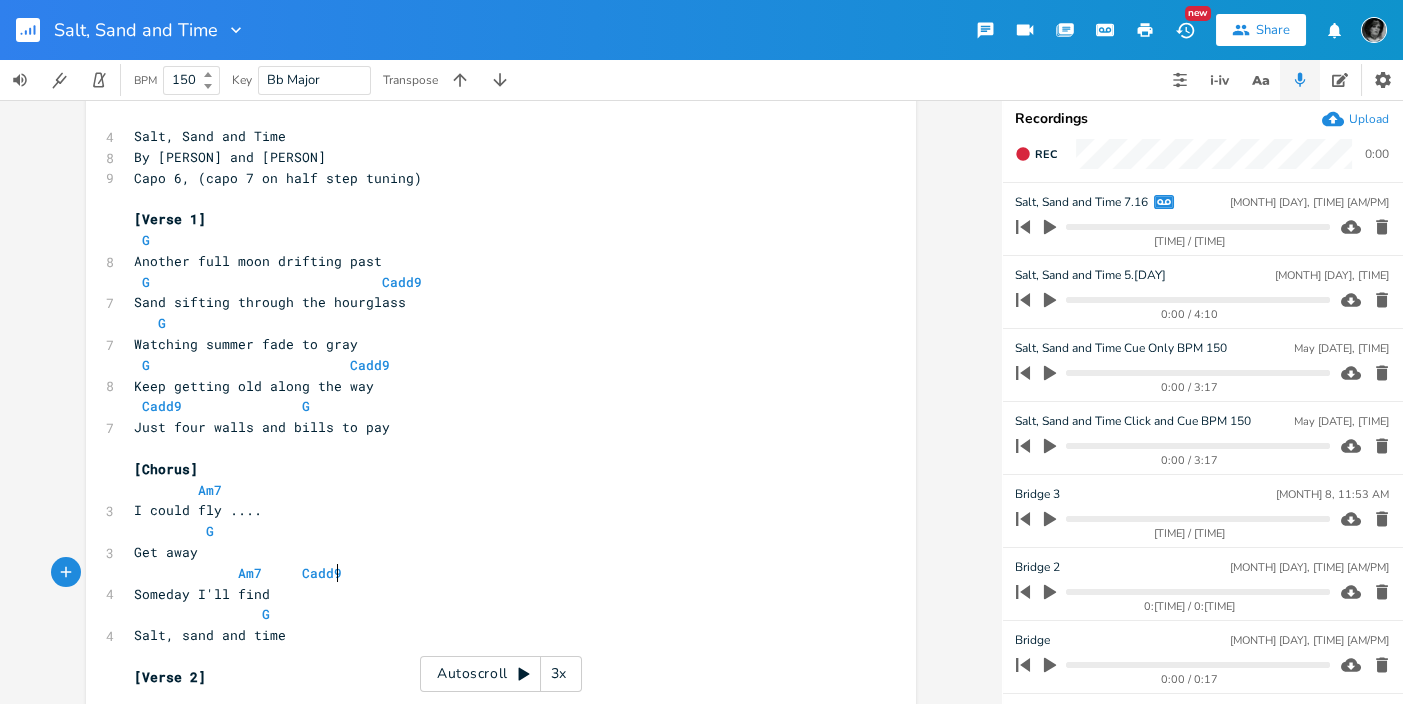 click on "Am7       Cadd9" at bounding box center (491, 573) 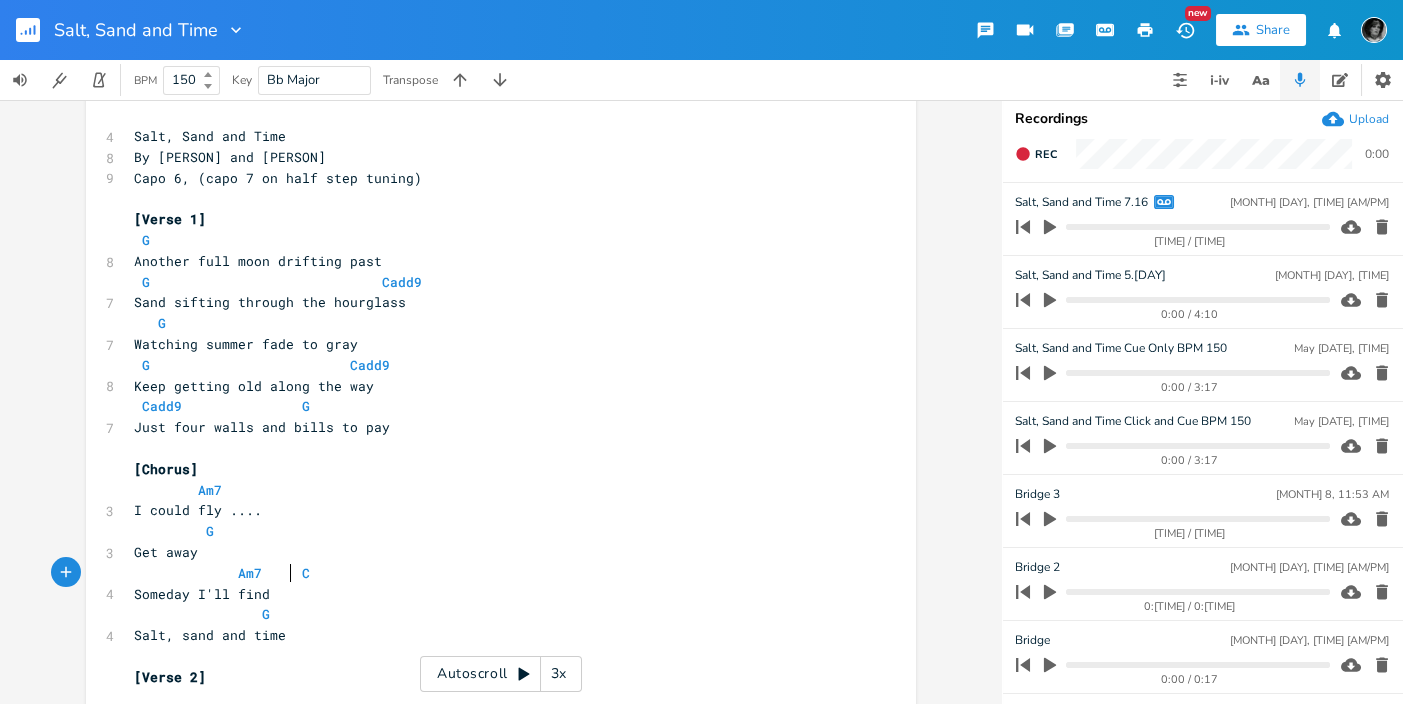 click on "Am7       C" at bounding box center (222, 573) 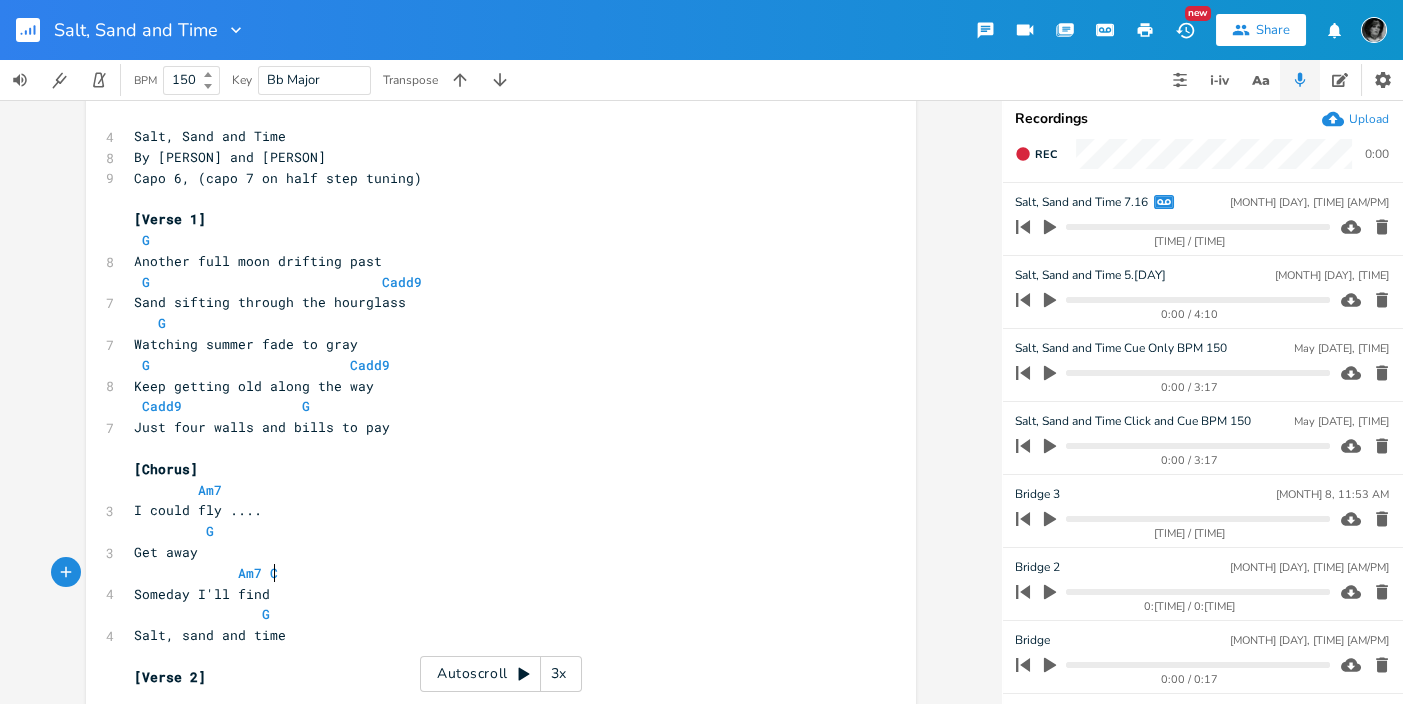 click on "Am7   C" at bounding box center (491, 573) 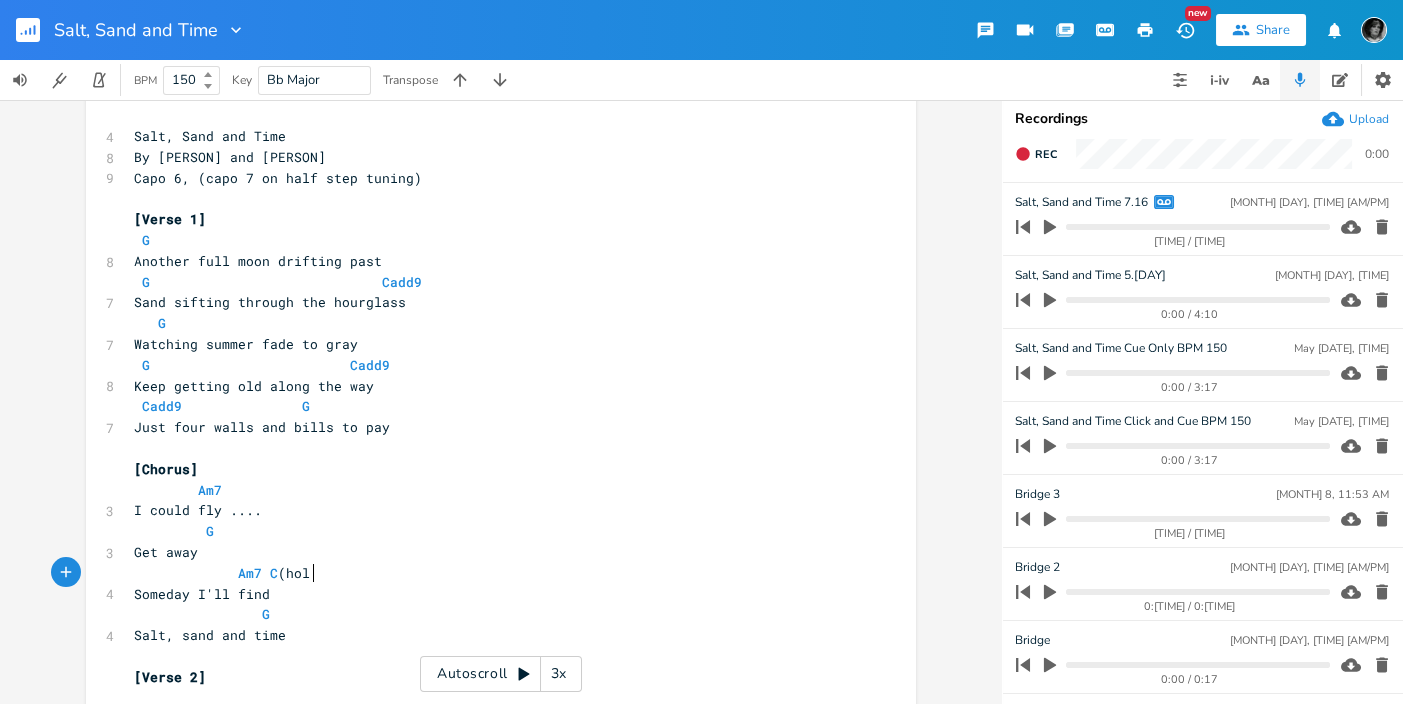 scroll, scrollTop: 0, scrollLeft: 33, axis: horizontal 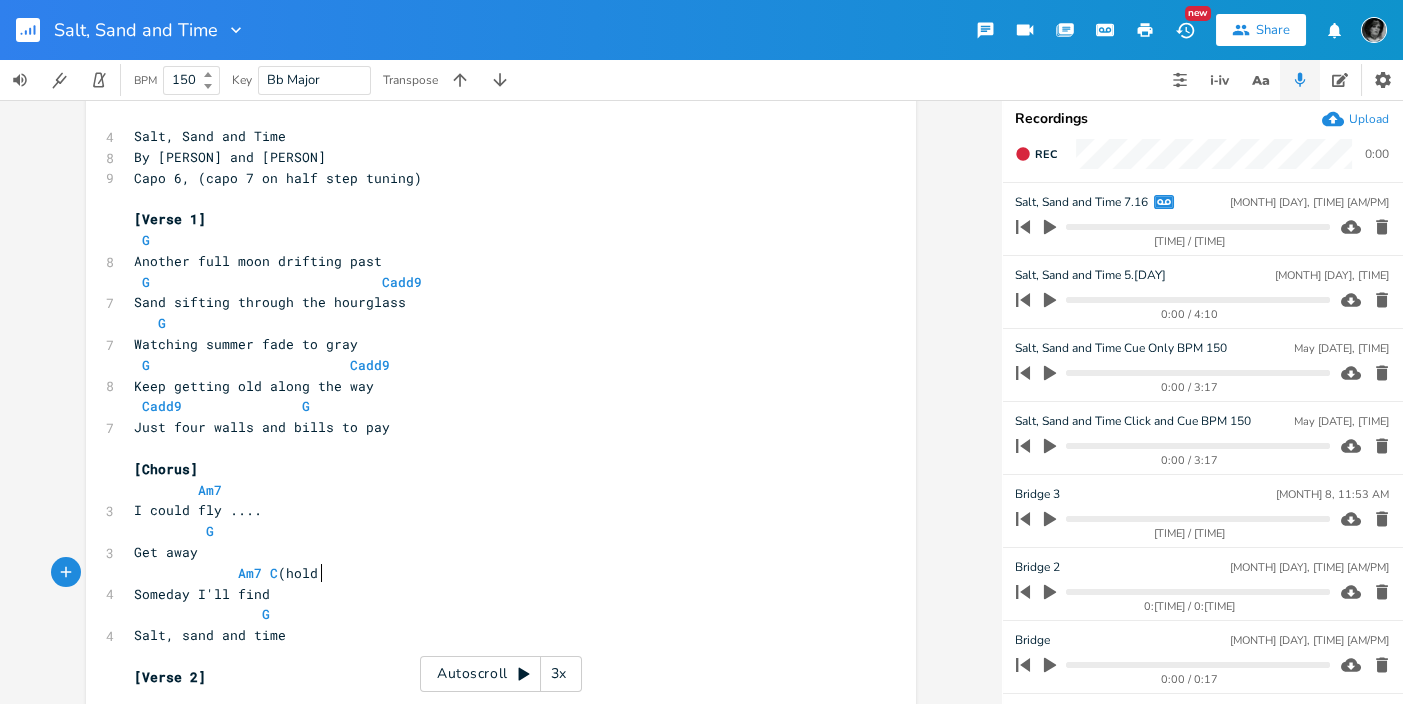 type on "(hold)" 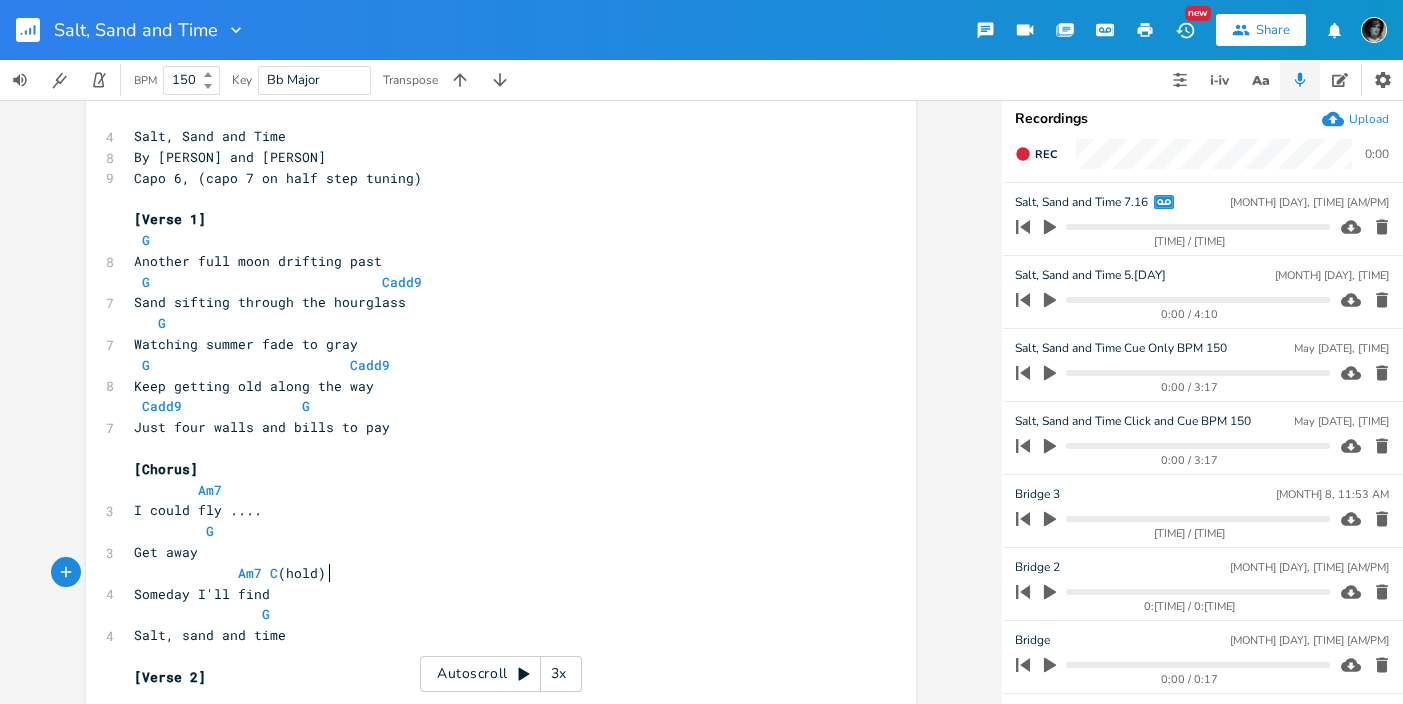 scroll, scrollTop: 0, scrollLeft: 37, axis: horizontal 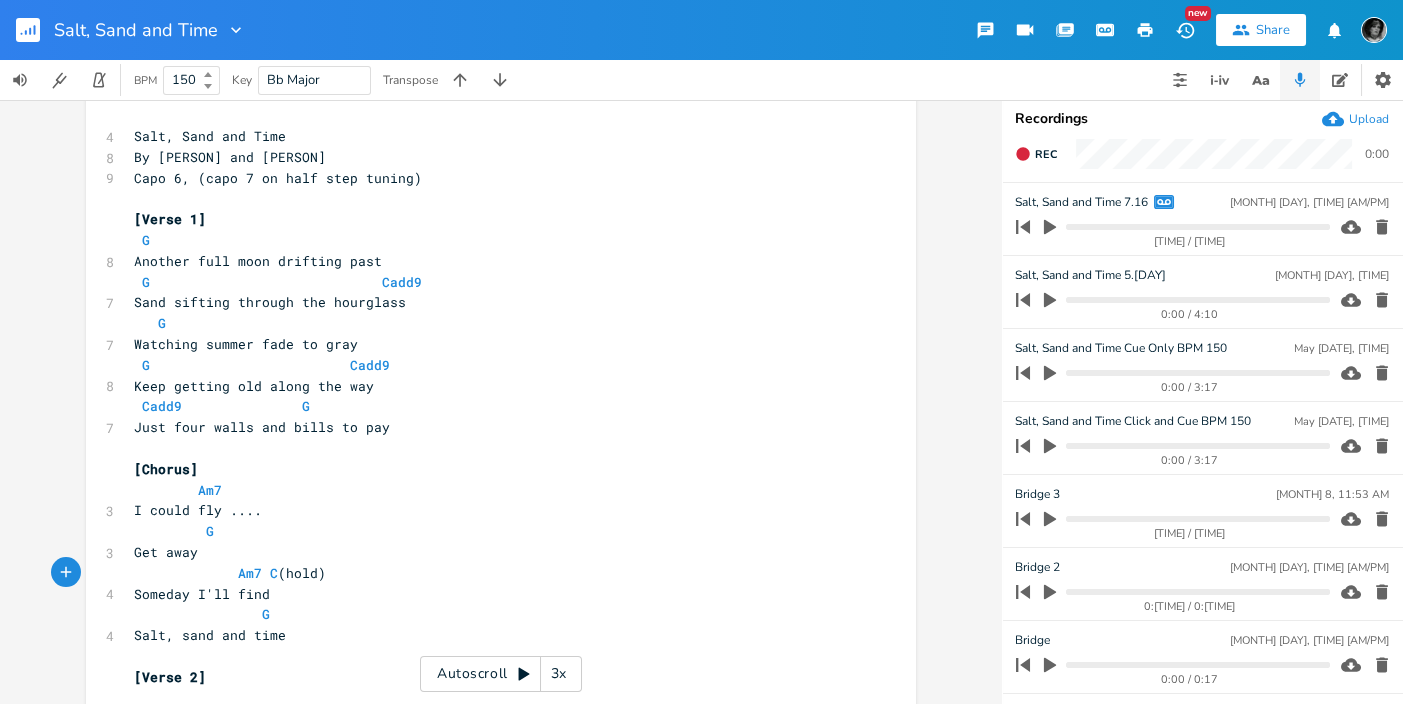 type 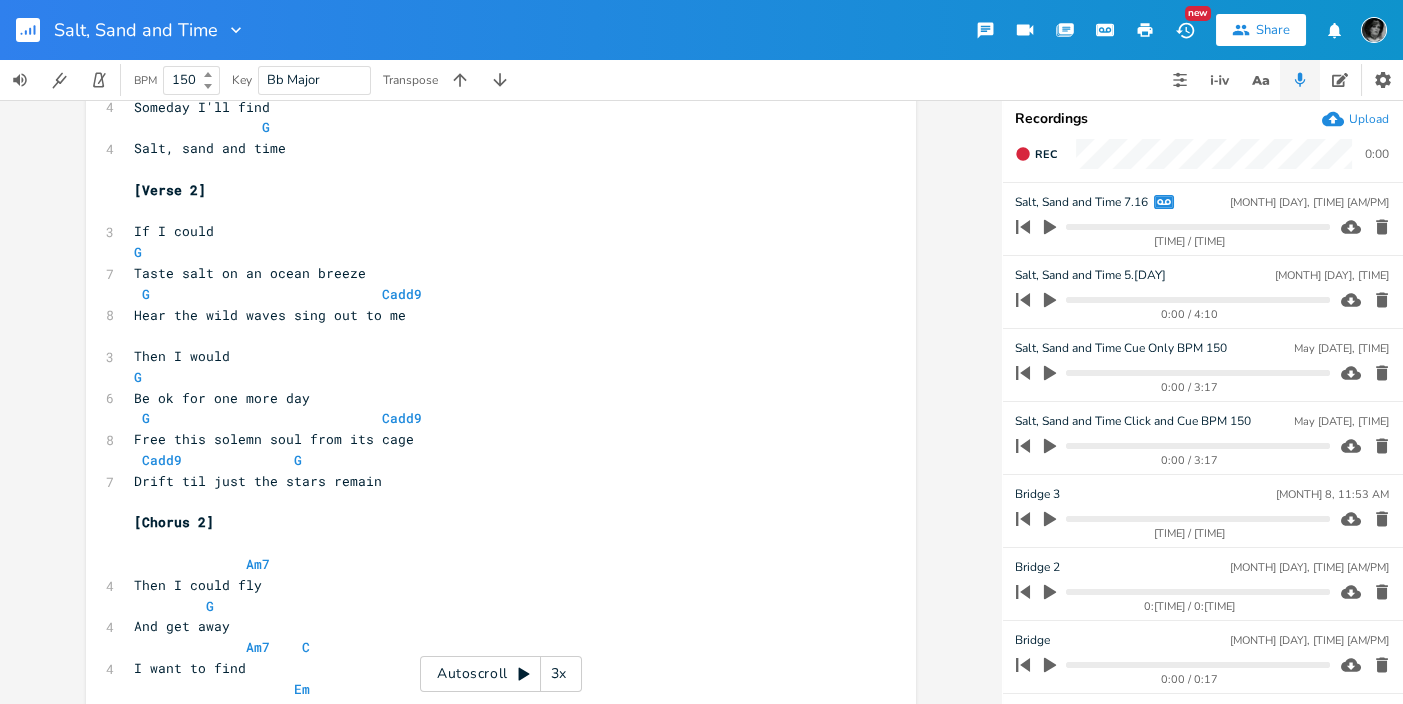 scroll, scrollTop: 525, scrollLeft: 0, axis: vertical 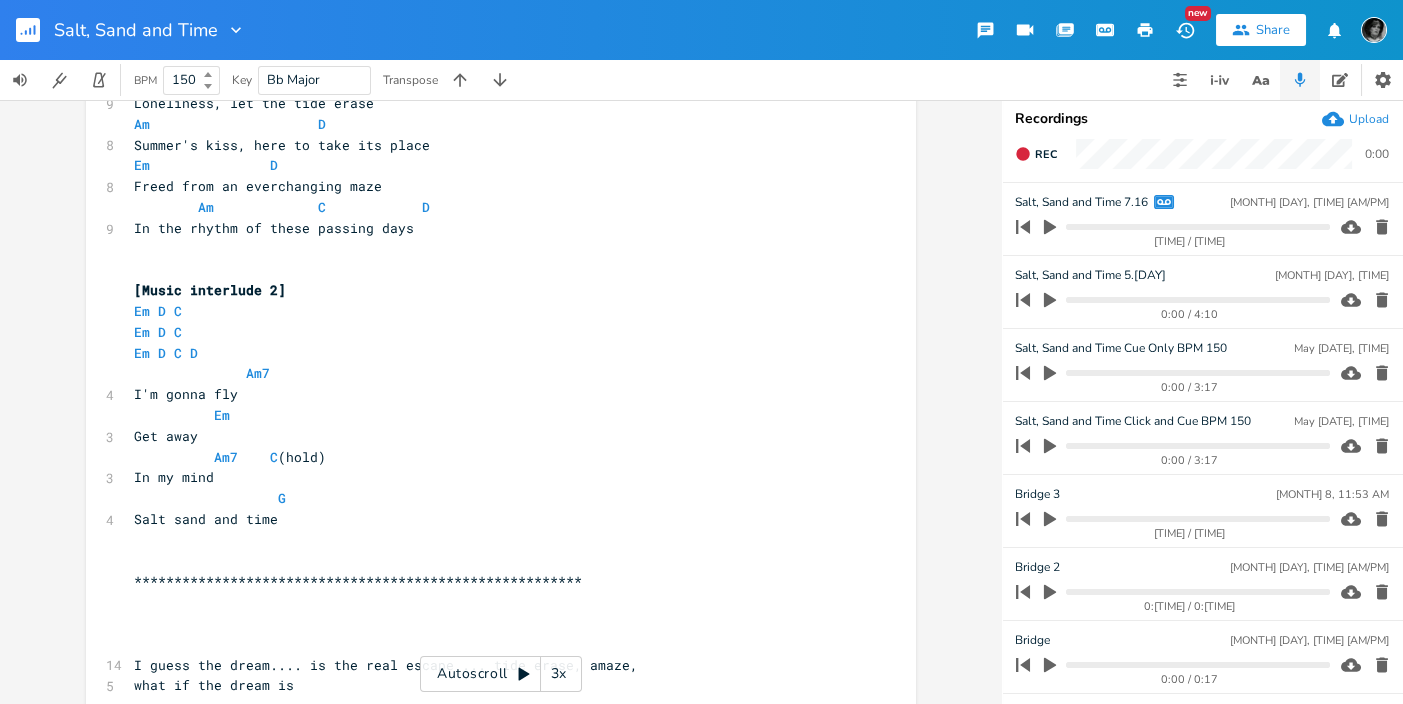 click on "Salt, Sand and Time Cue Only BPM 150 [MONTH] 15, 11:07 AM 0:00 / 3:17" at bounding box center [1203, 365] 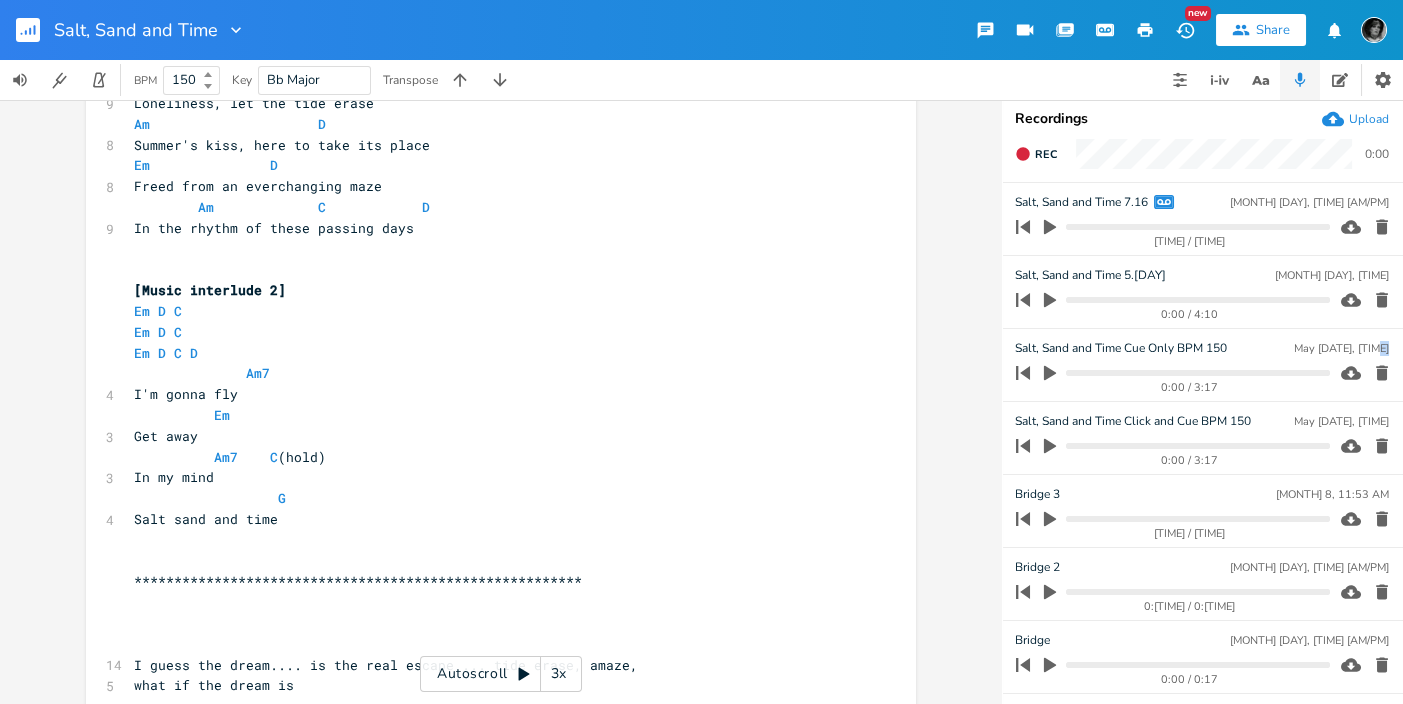 click on "Salt, Sand and Time Cue Only BPM 150 [MONTH] 15, 11:07 AM 0:00 / 3:17" at bounding box center [1203, 365] 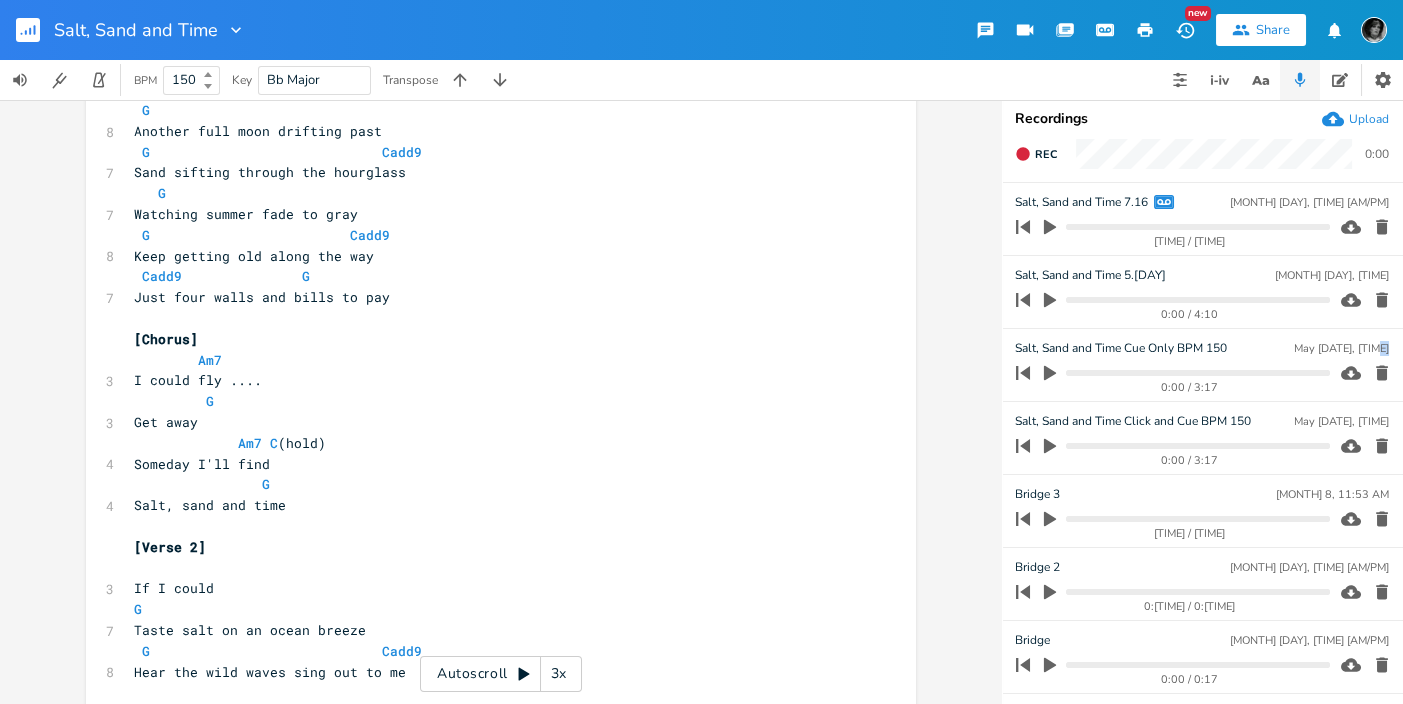 scroll, scrollTop: 0, scrollLeft: 0, axis: both 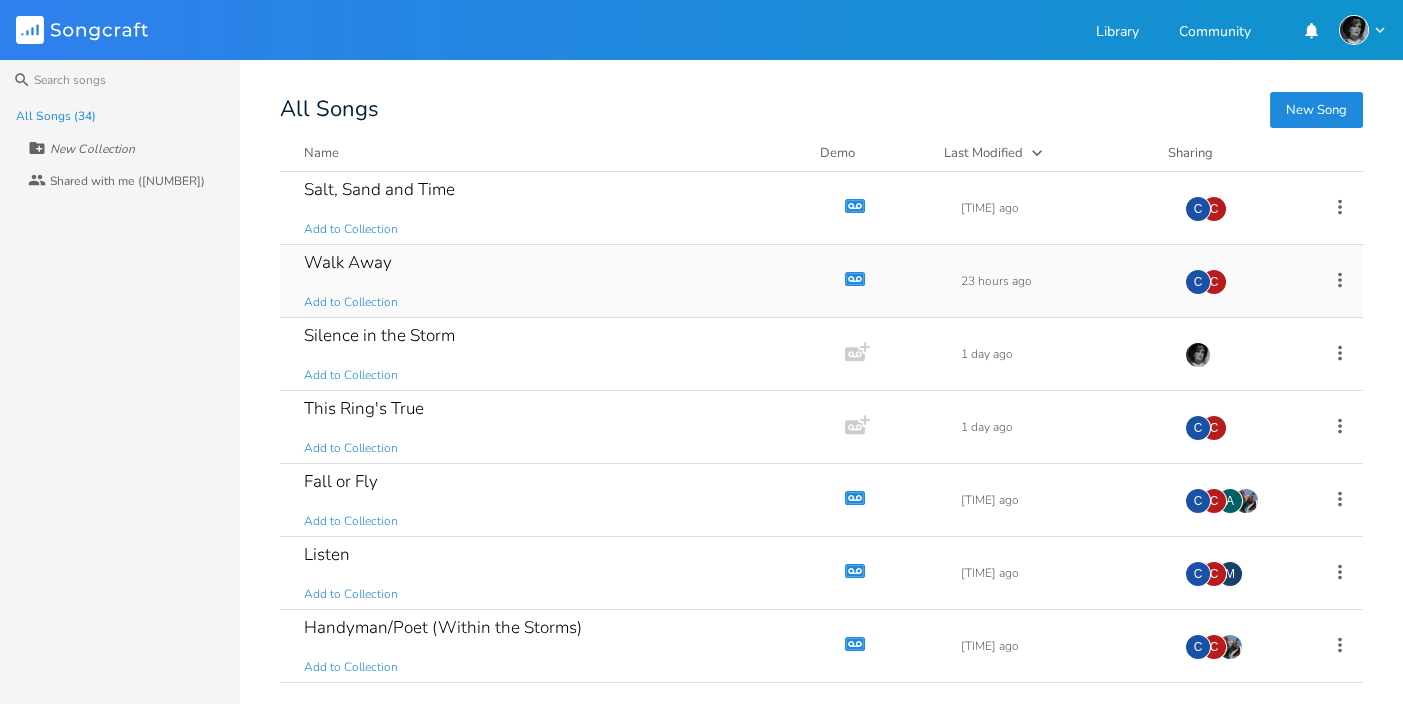 click on "Walk Away" at bounding box center [348, 262] 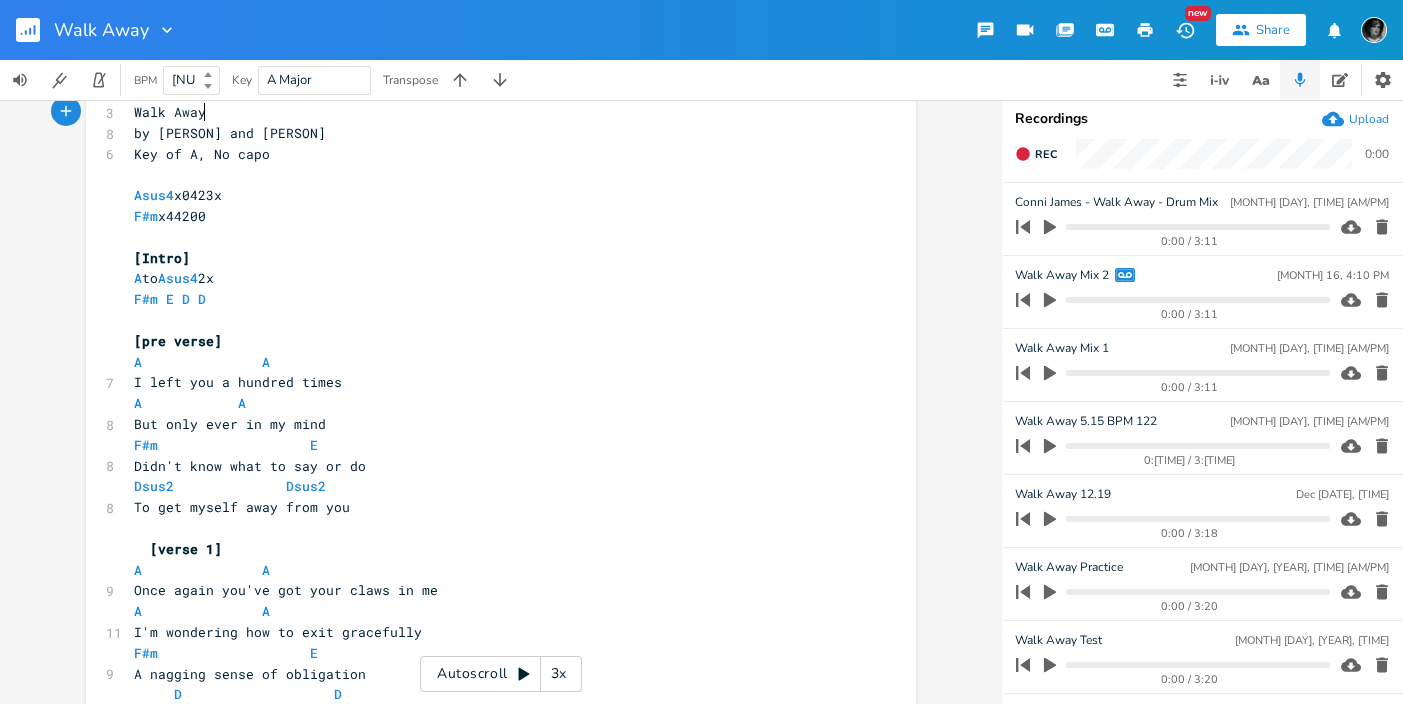 scroll, scrollTop: 69, scrollLeft: 0, axis: vertical 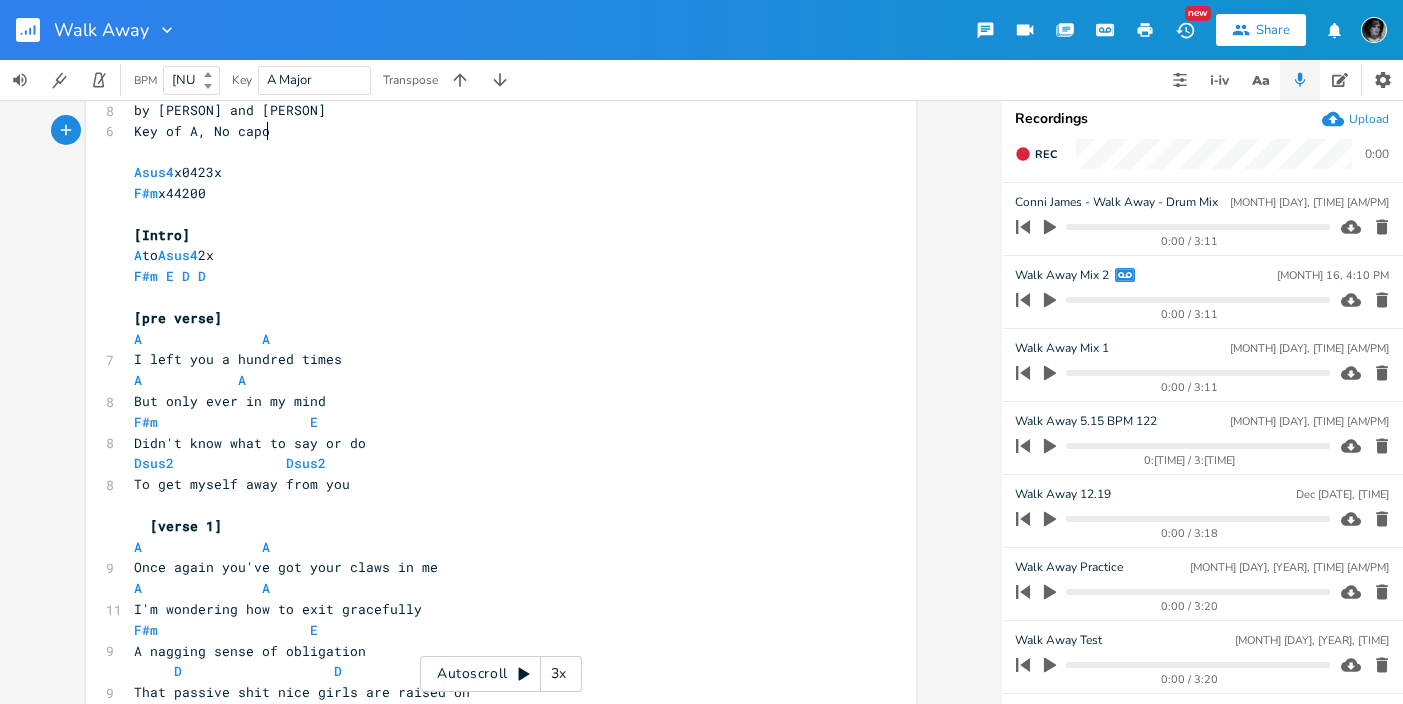 click on "Key of A, No capo" at bounding box center (491, 131) 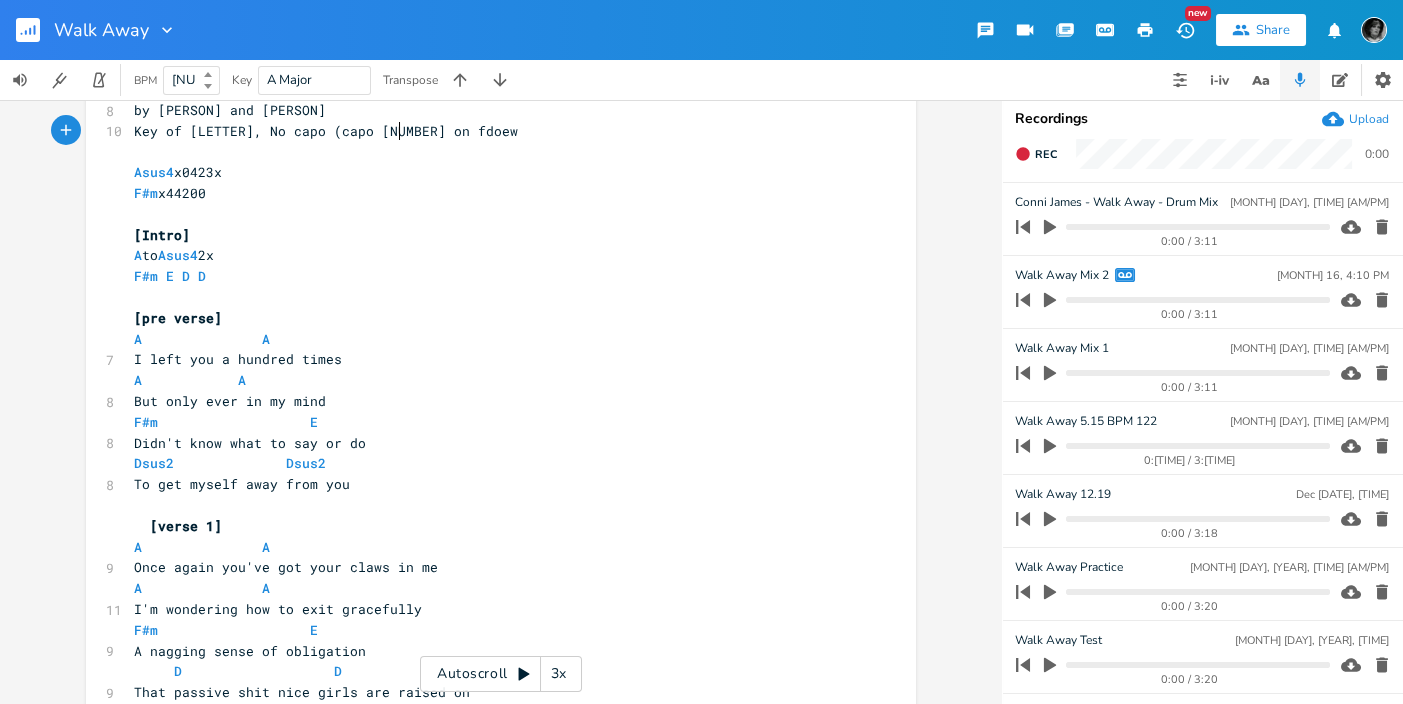 scroll, scrollTop: 0, scrollLeft: 113, axis: horizontal 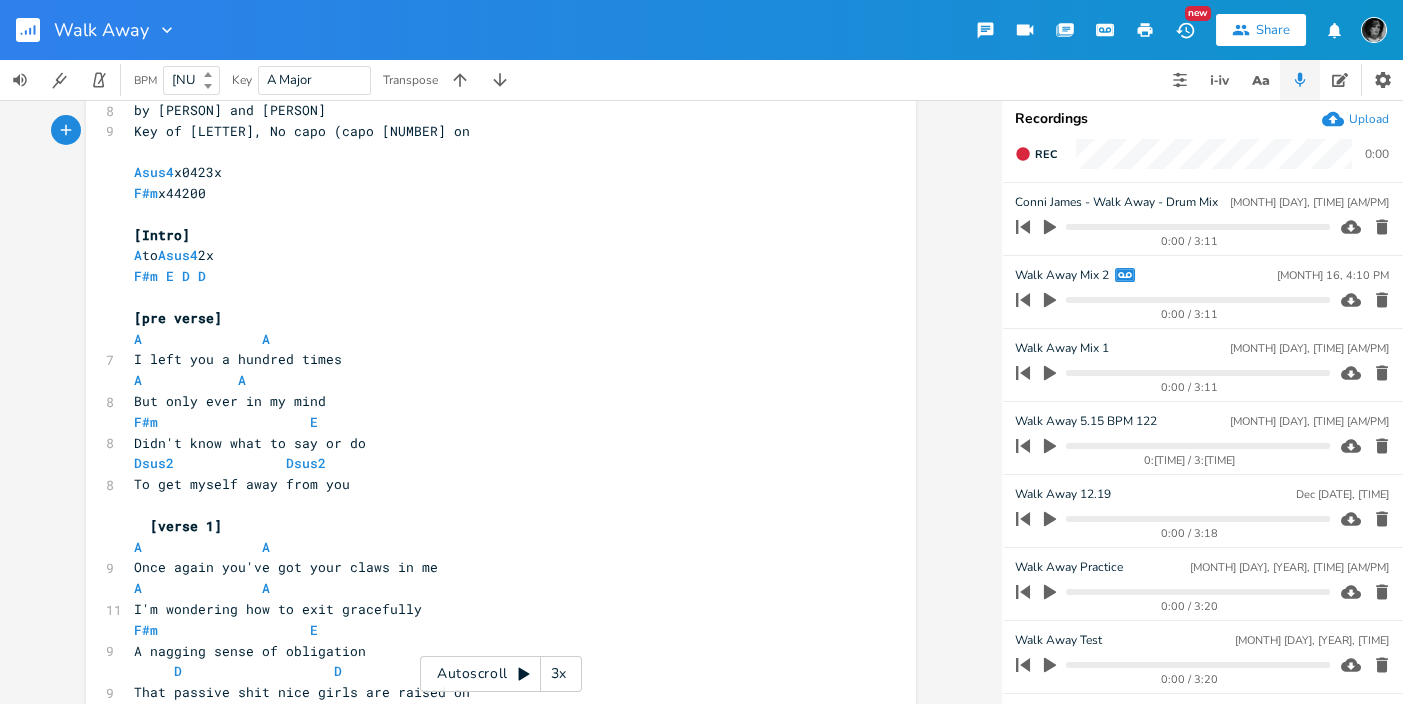 type on "d" 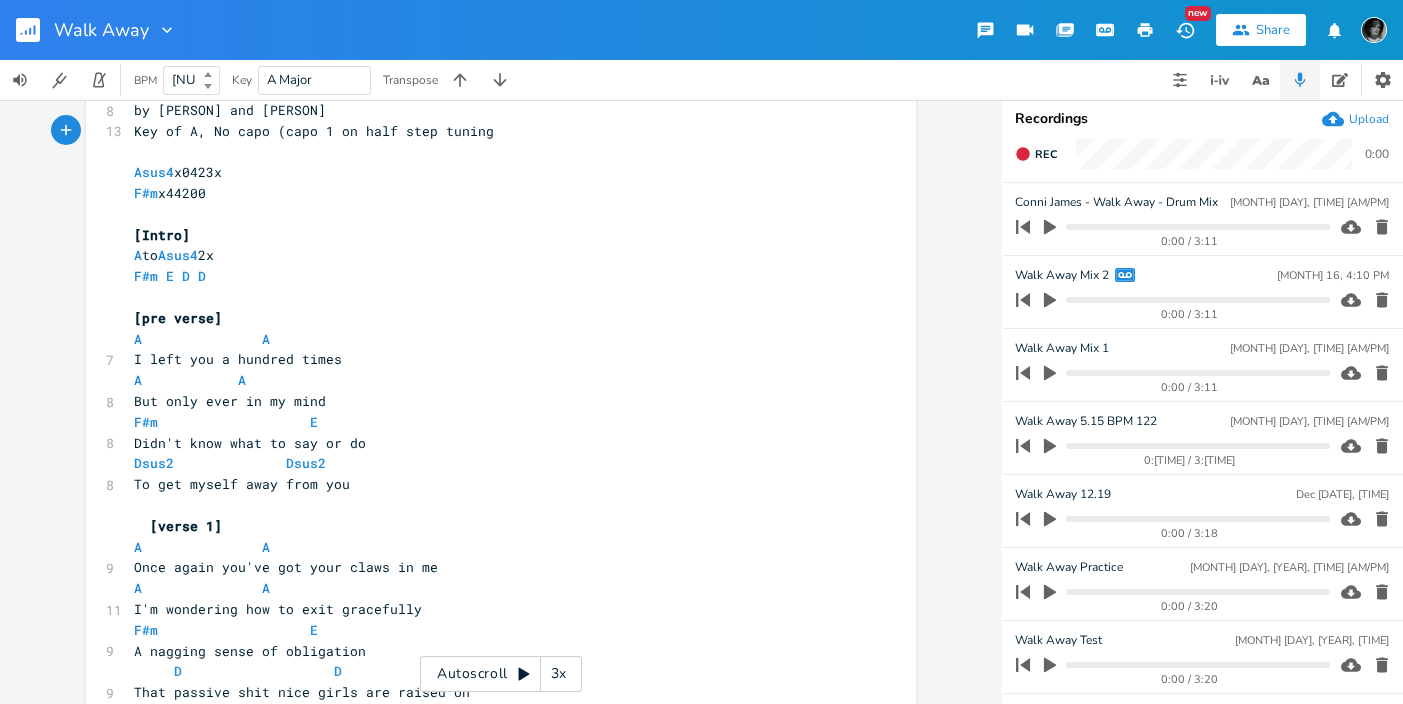 scroll, scrollTop: 0, scrollLeft: 96, axis: horizontal 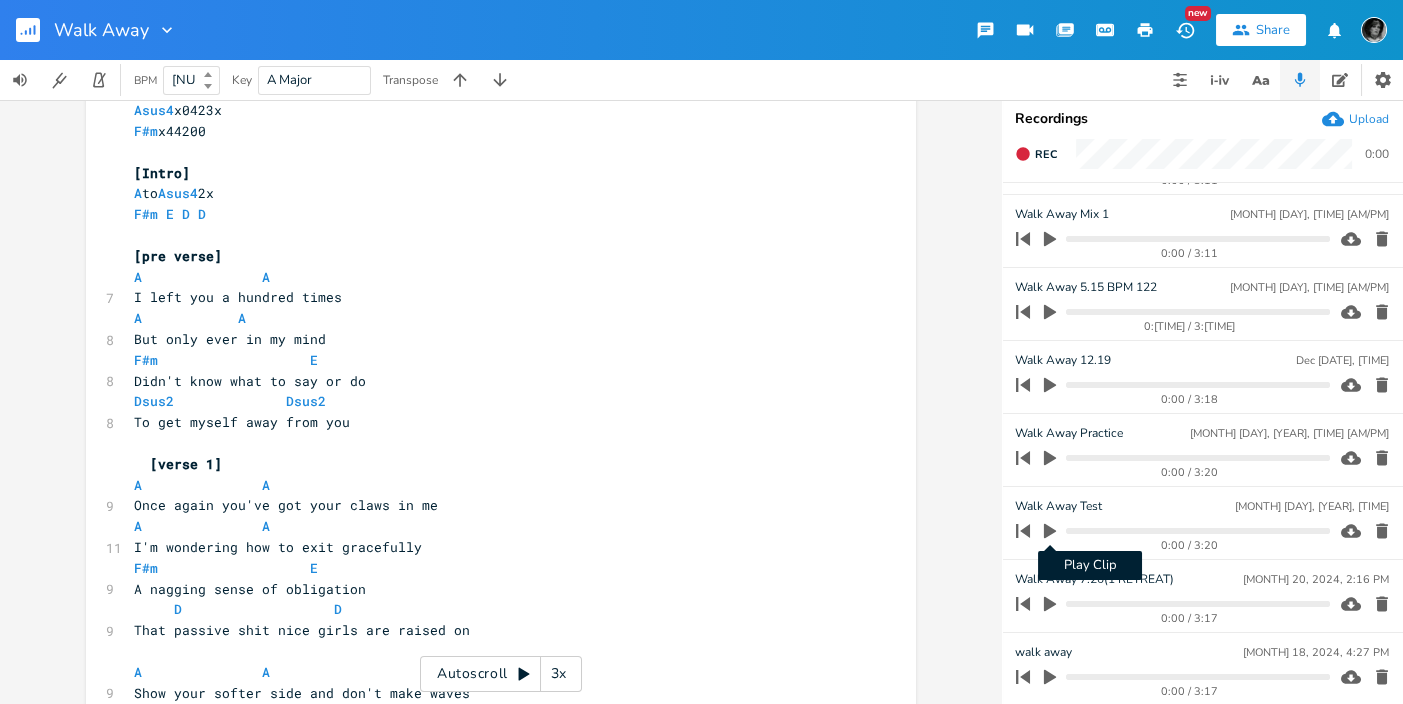 type on "half step tuning)" 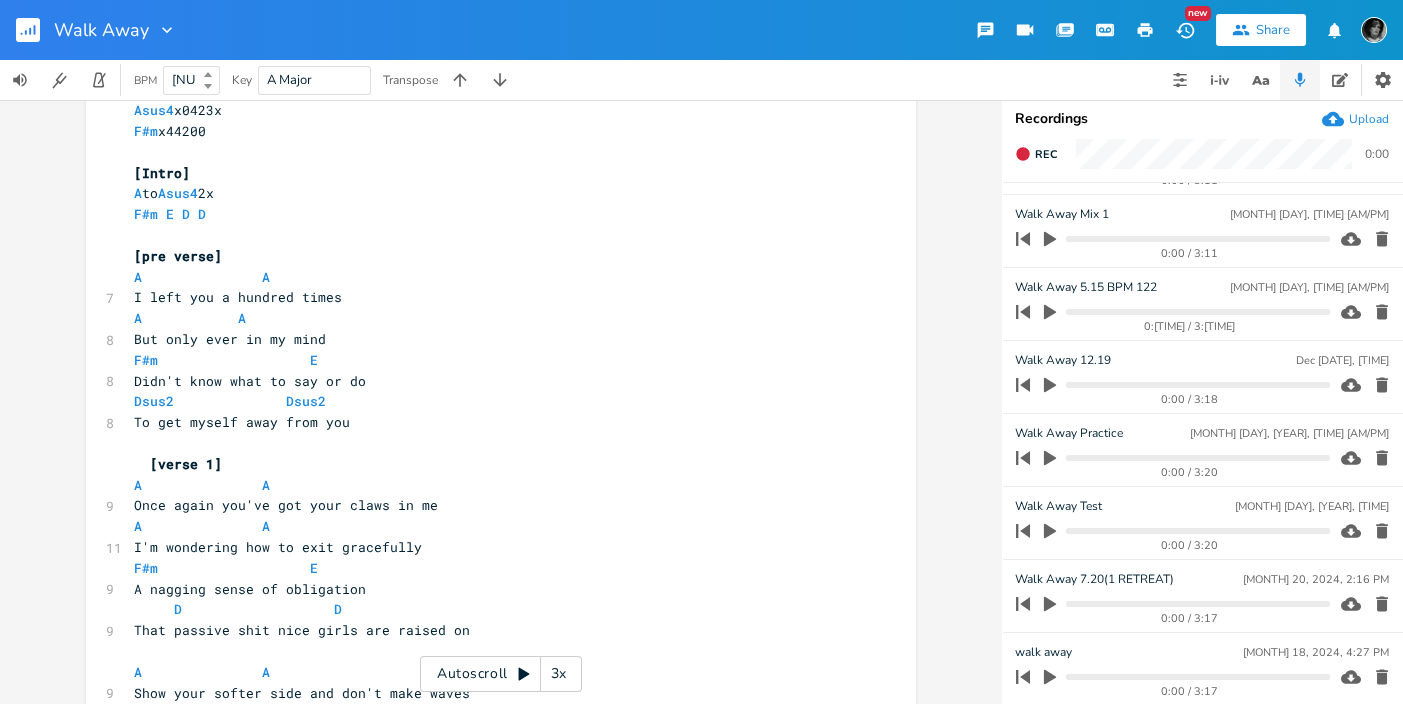 click 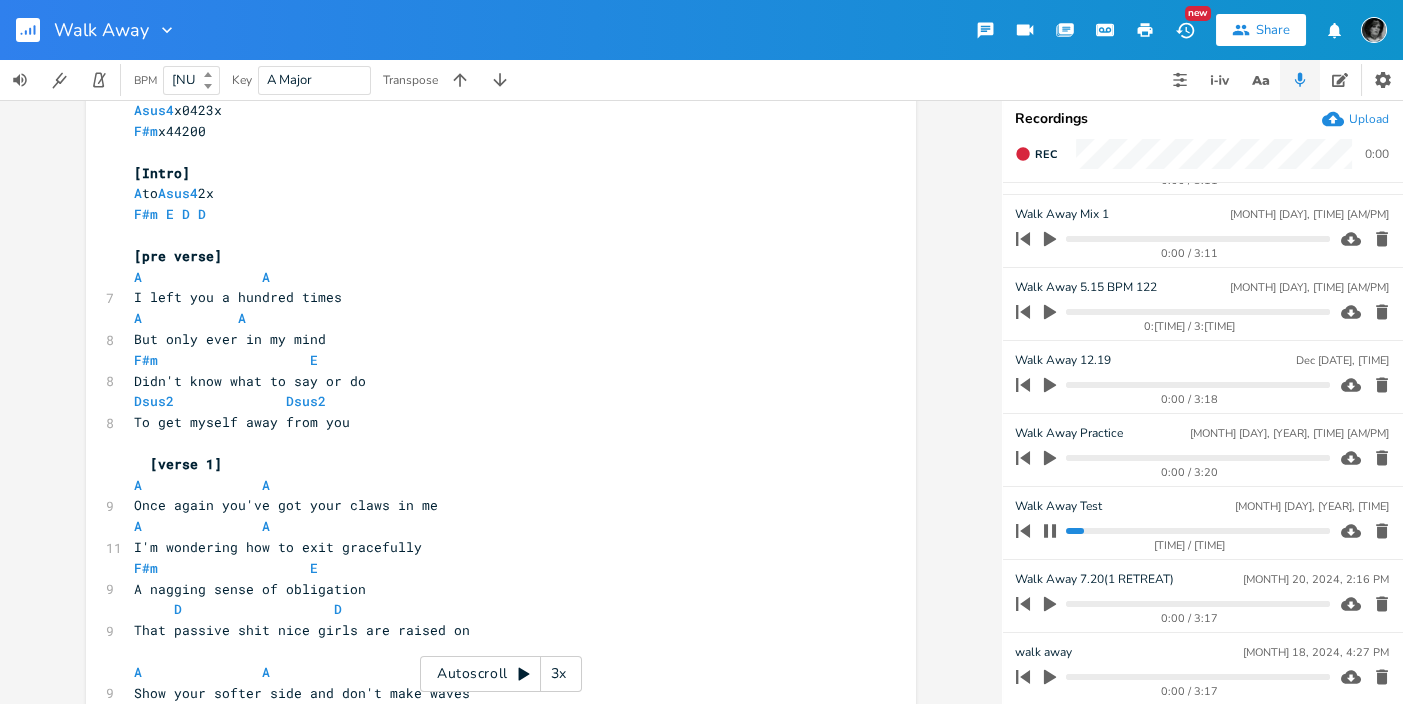 click 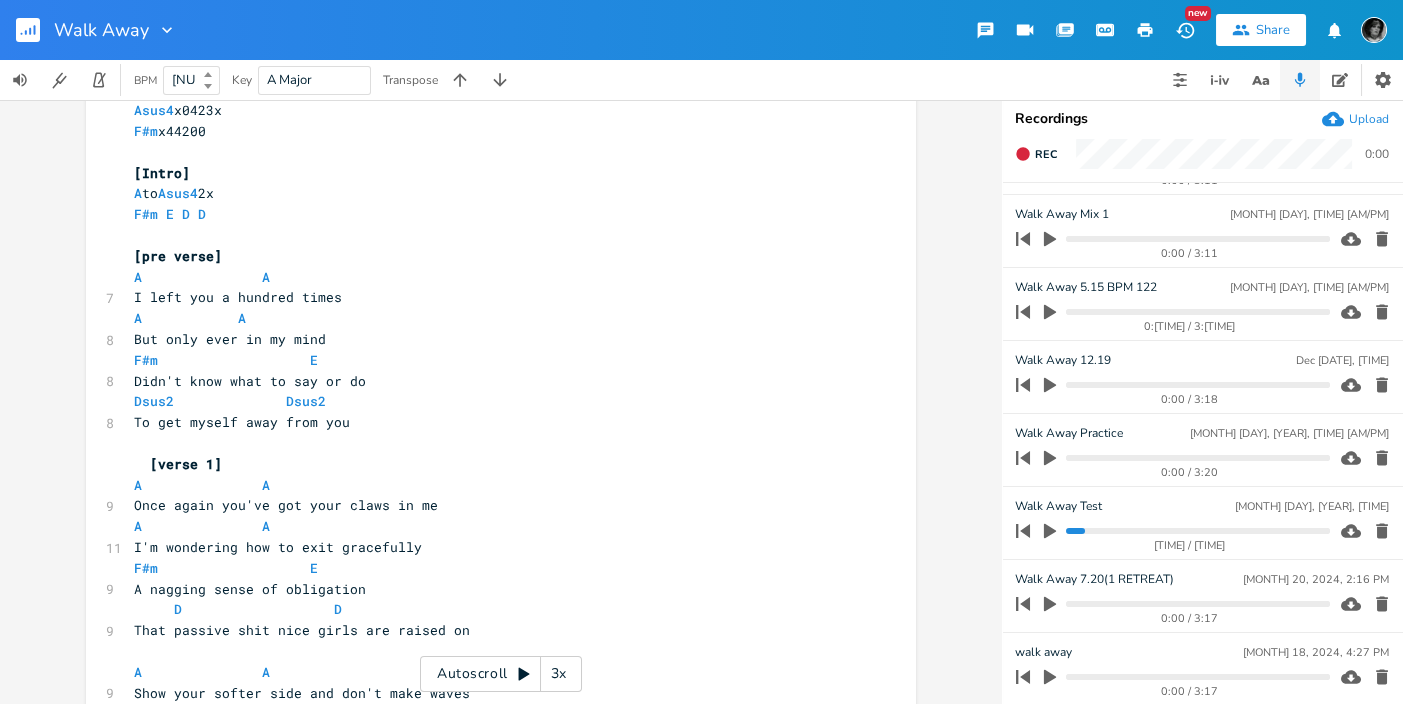 click 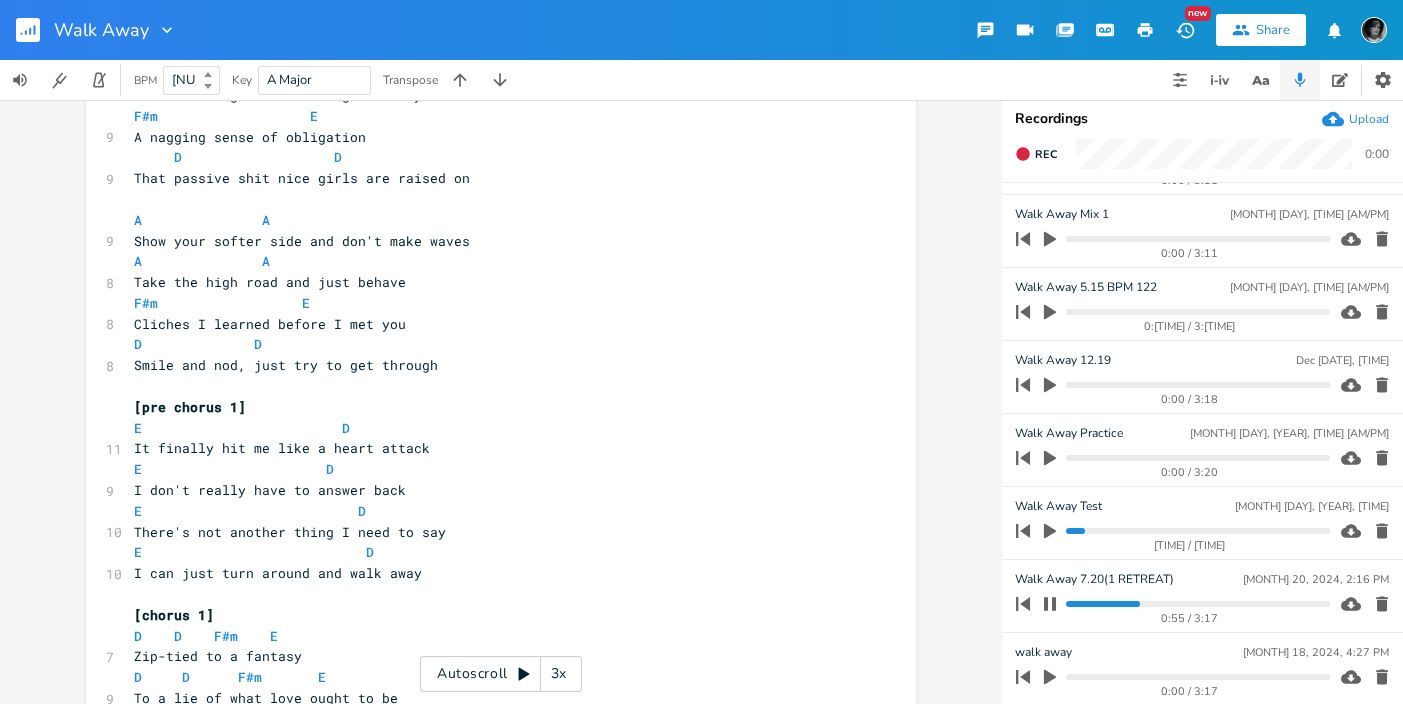 scroll, scrollTop: 590, scrollLeft: 0, axis: vertical 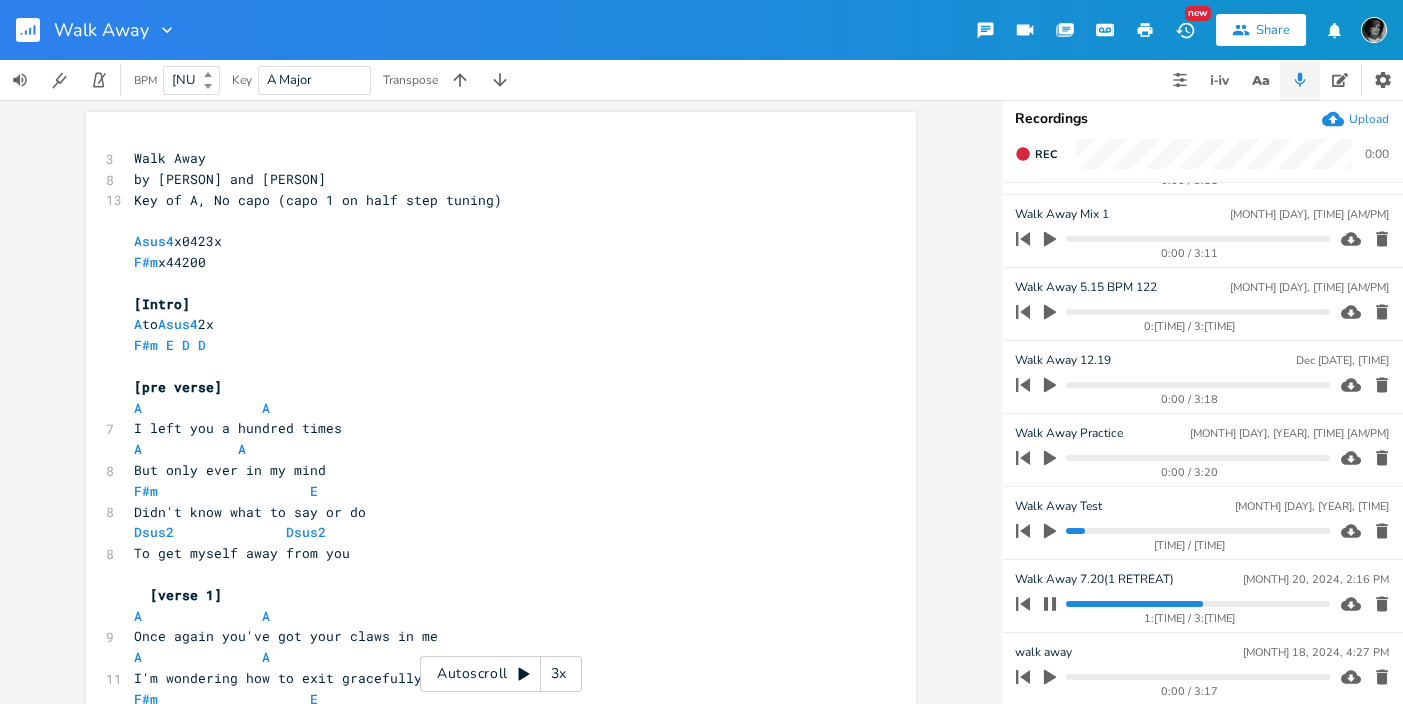 click 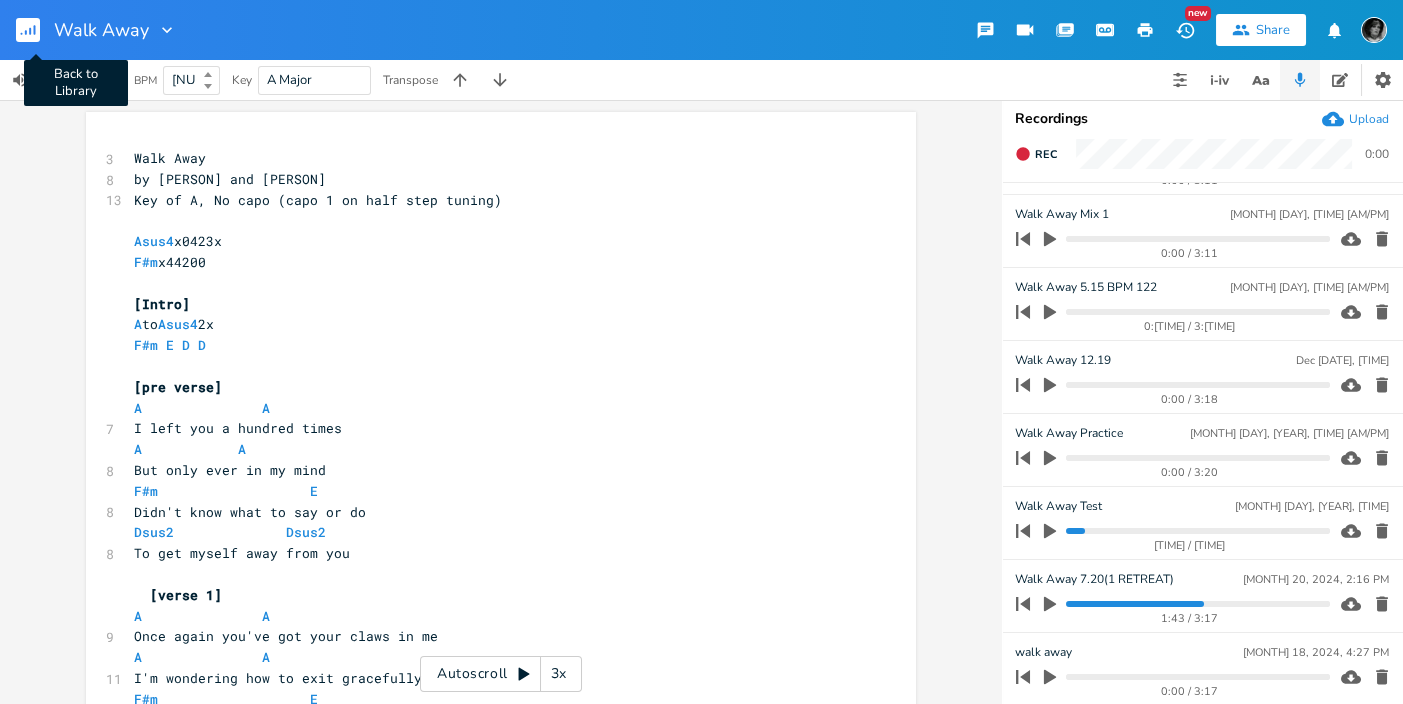 click 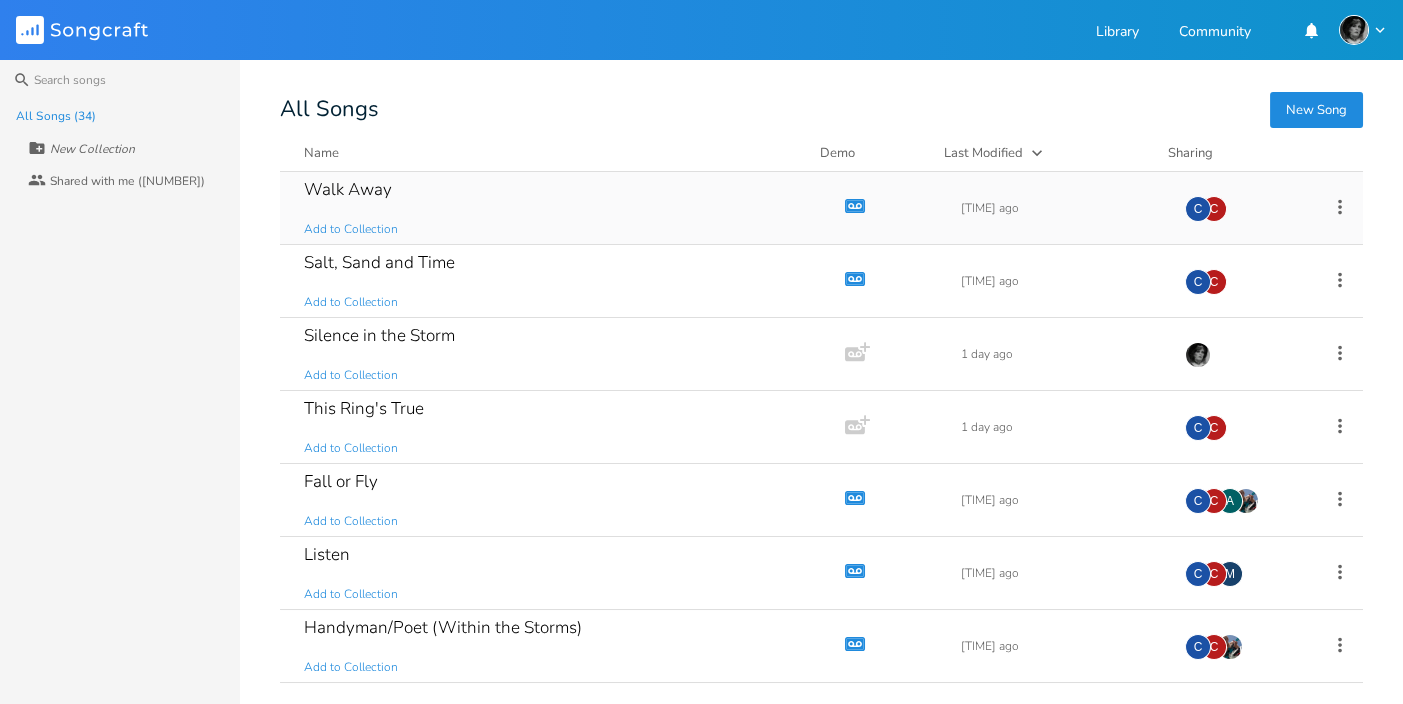 click on "Walk Away" at bounding box center (348, 189) 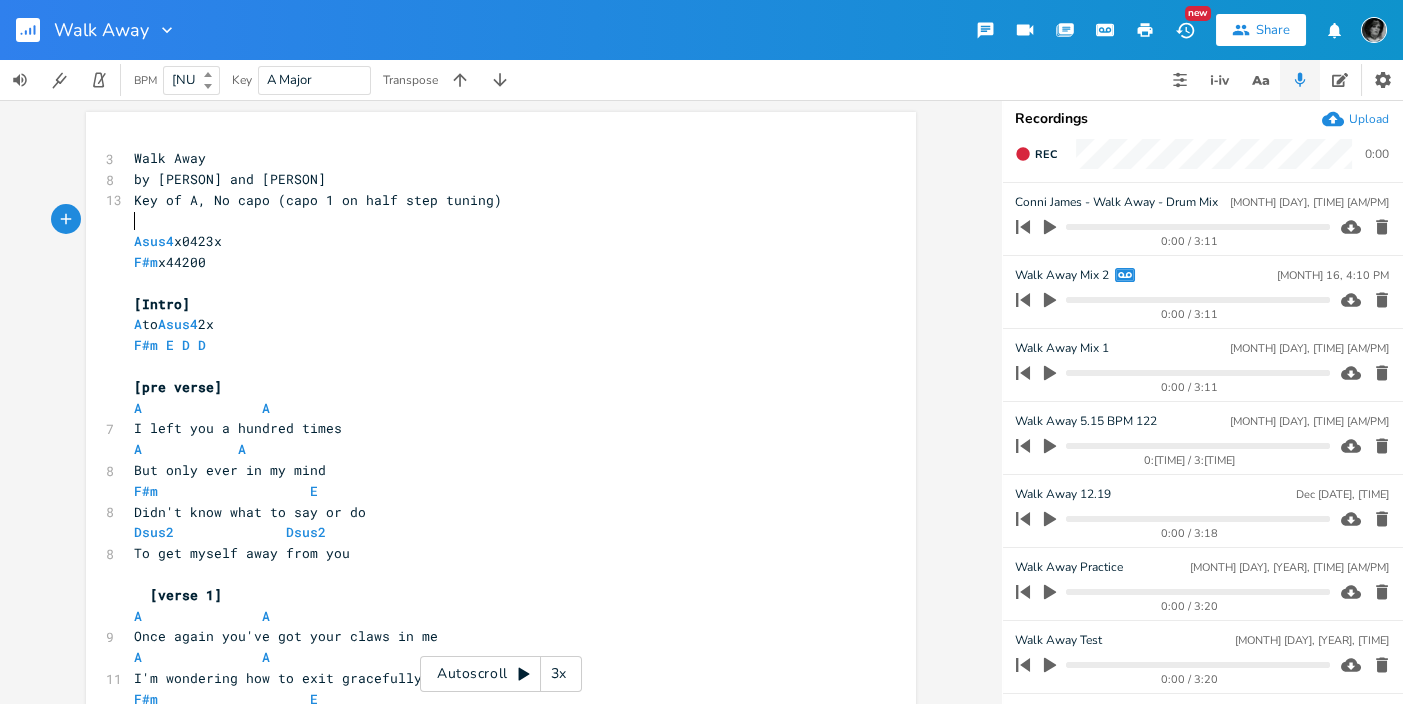 click on "​" at bounding box center [491, 220] 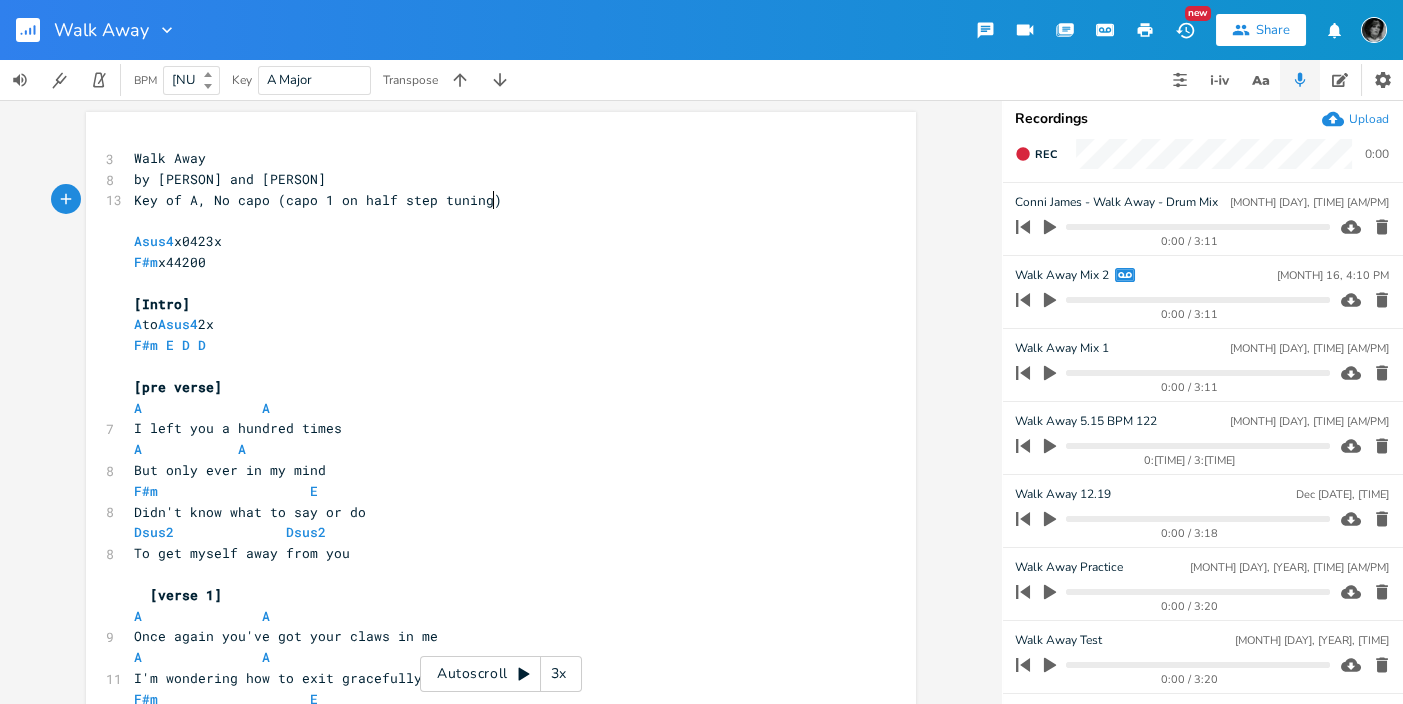 click on "Key of A, No capo (capo 1 on half step tuning)" at bounding box center [491, 200] 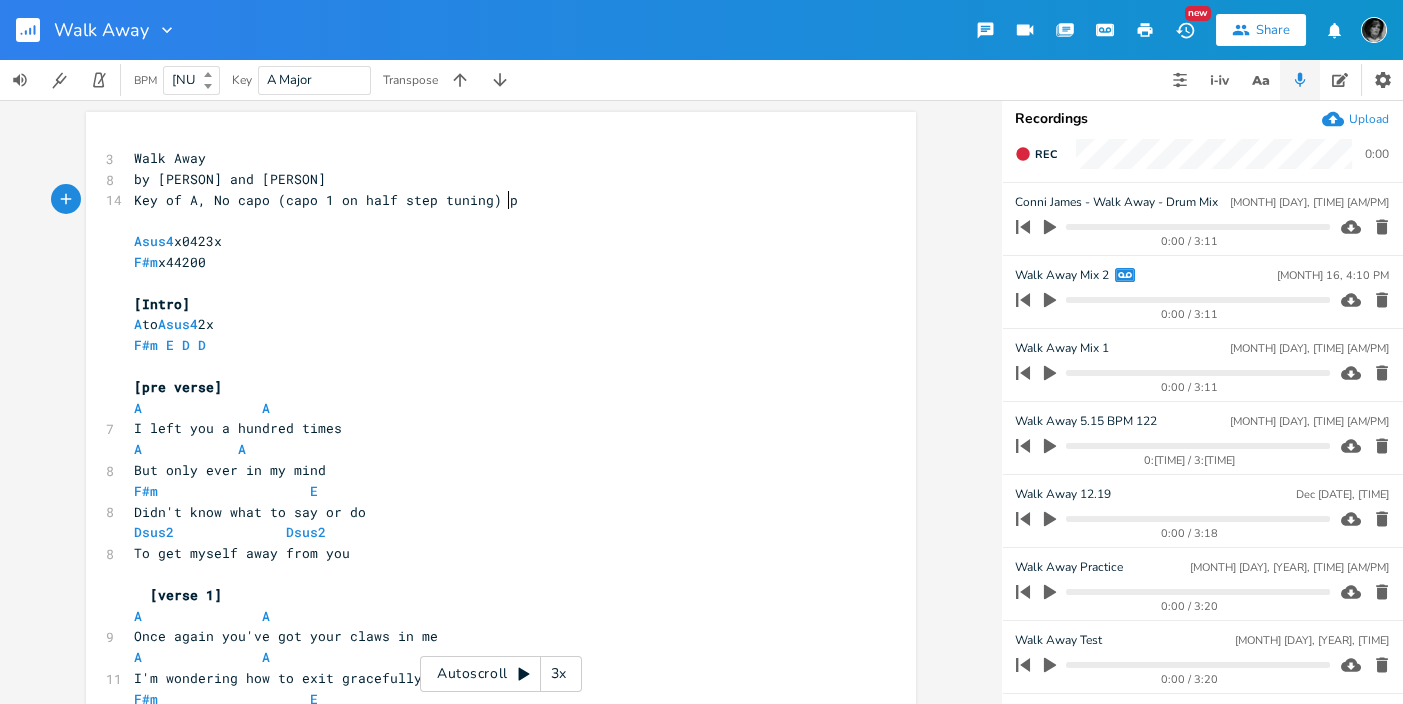 type on "pl" 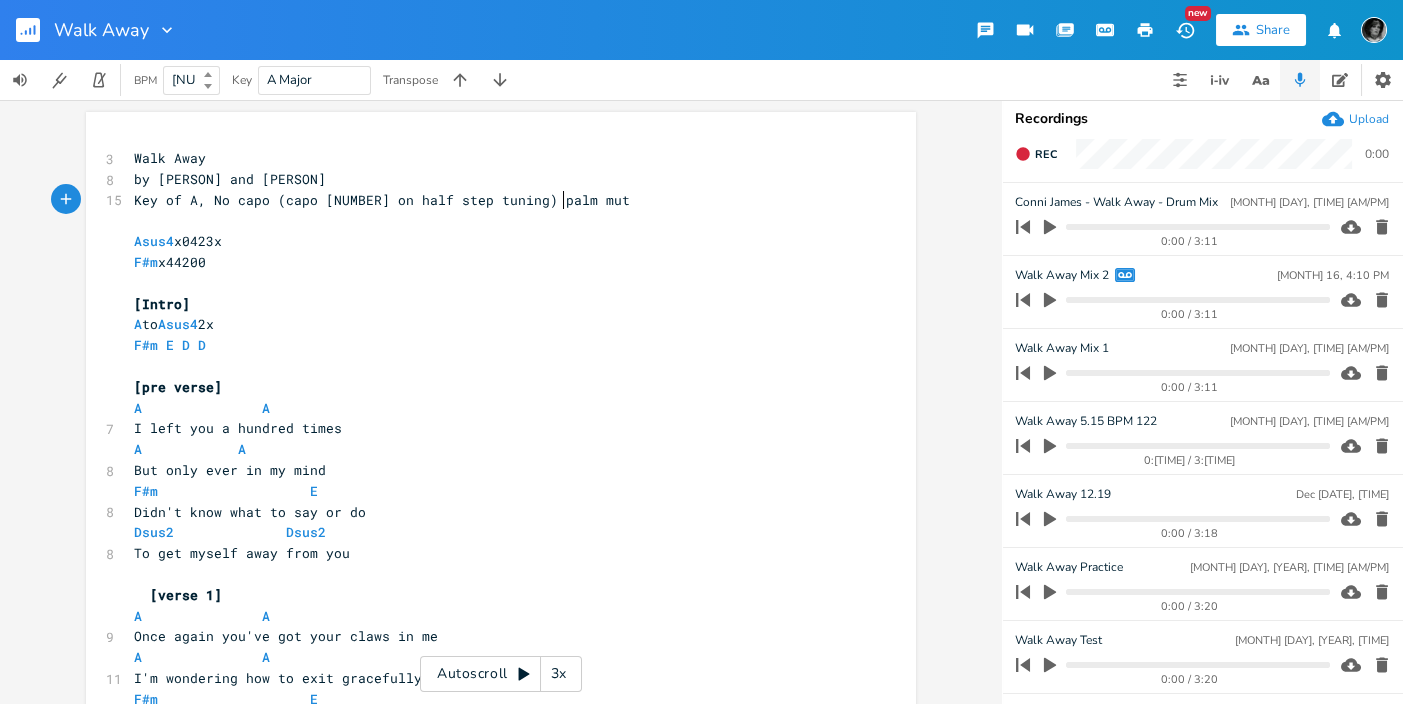 type on "alm mute" 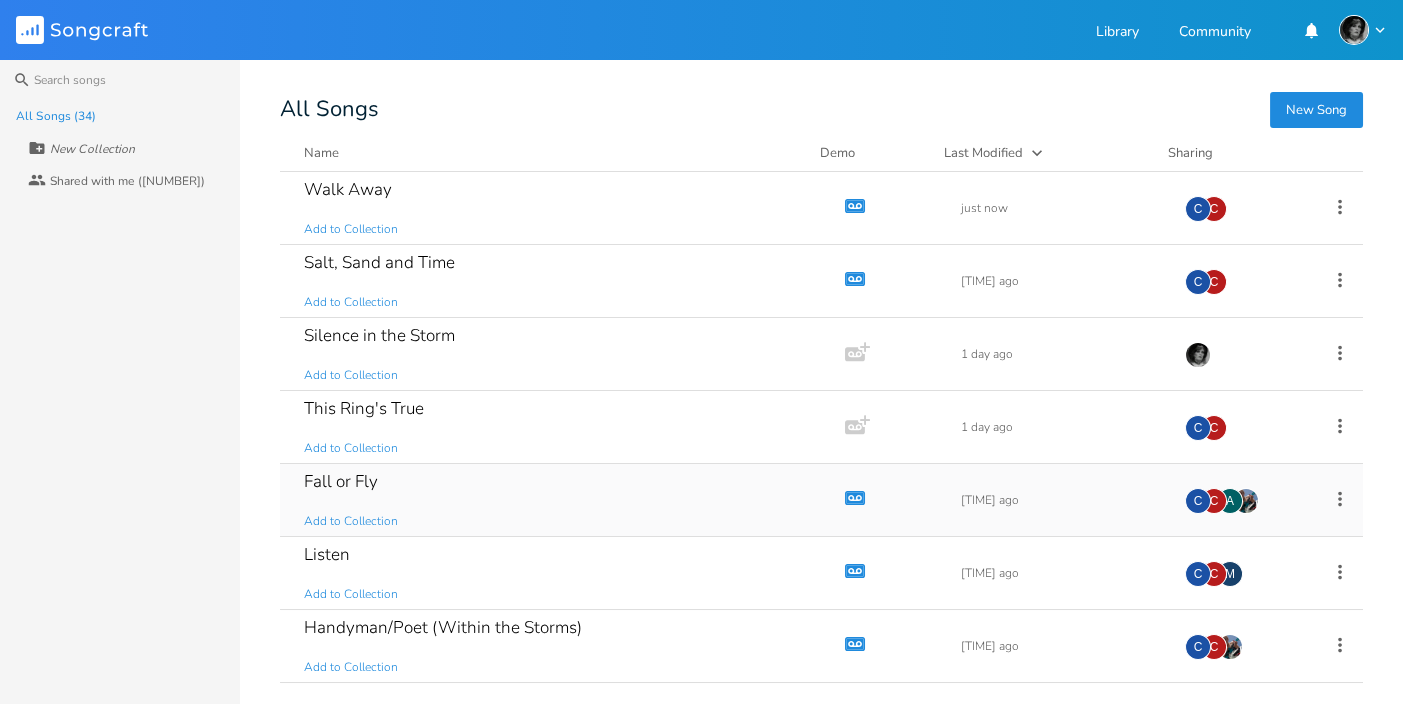 click on "Fall or Fly" at bounding box center [341, 481] 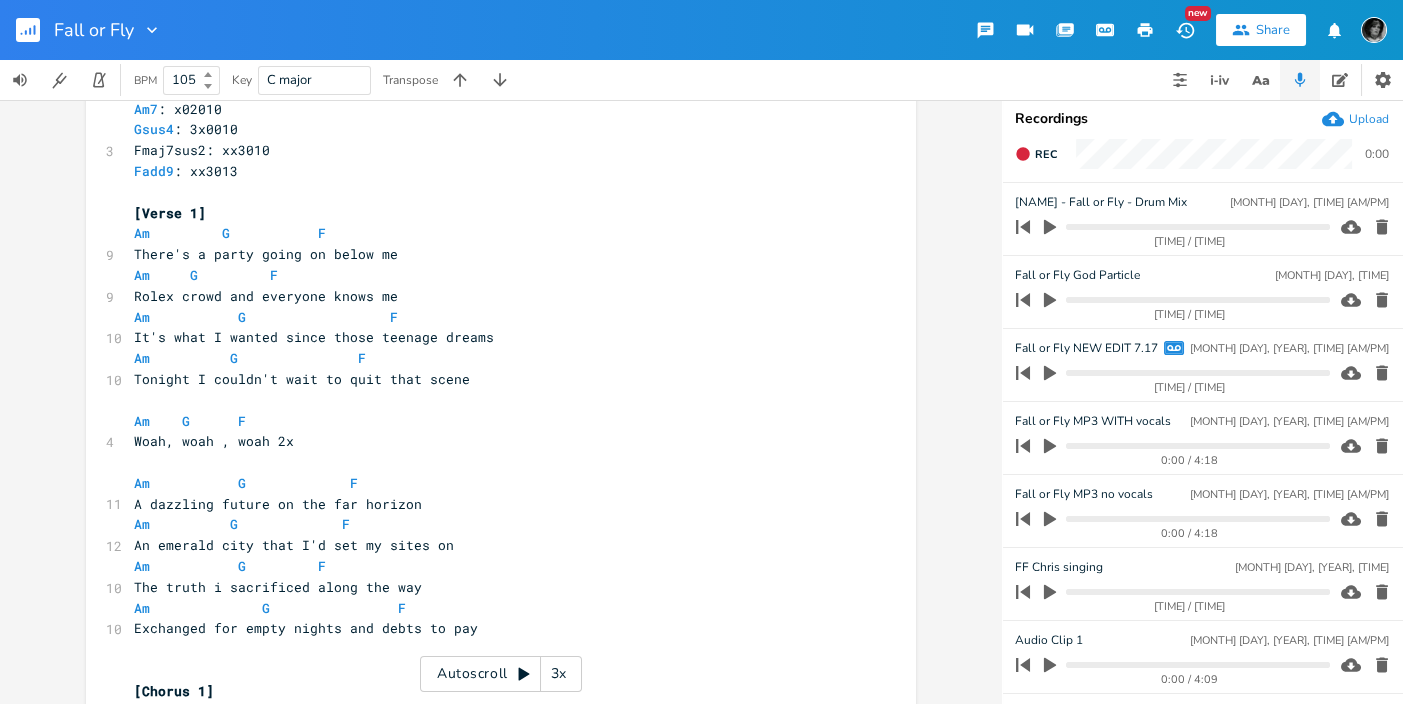 scroll, scrollTop: 813, scrollLeft: 0, axis: vertical 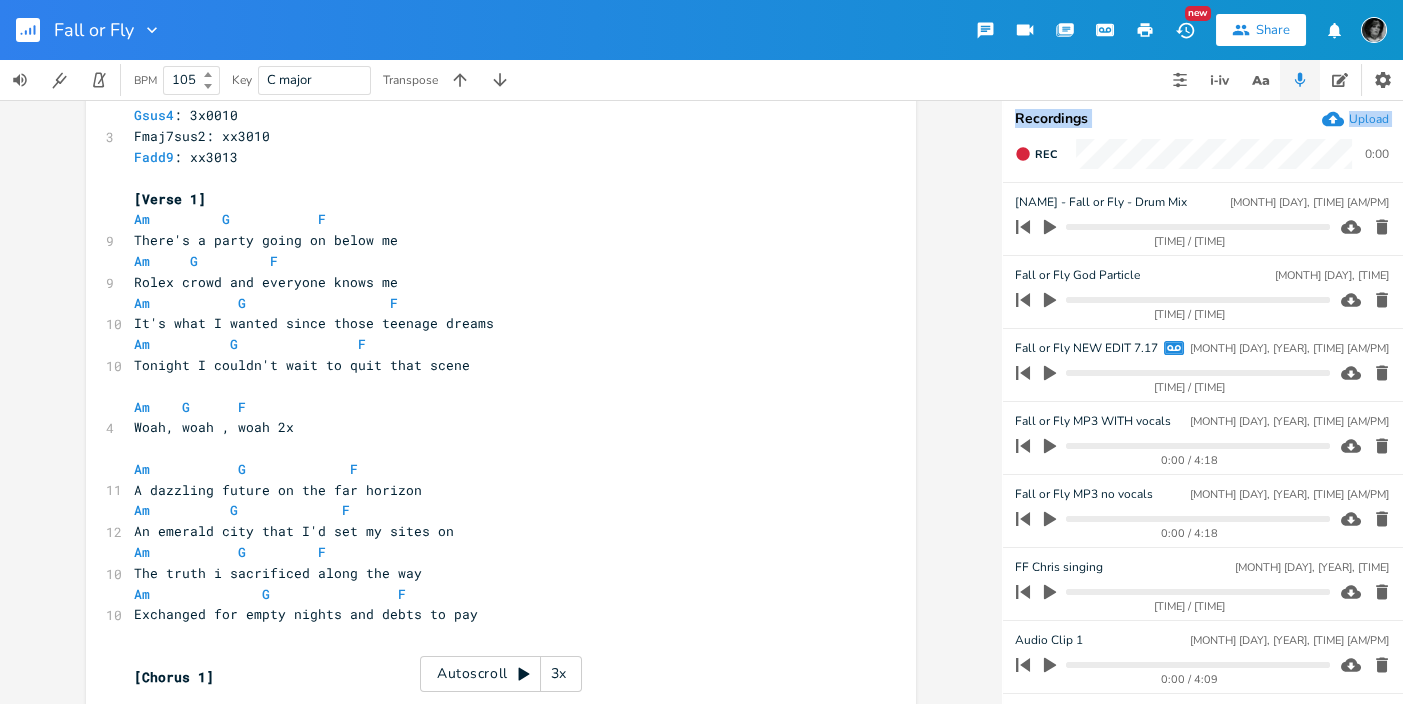 drag, startPoint x: 1006, startPoint y: 156, endPoint x: 997, endPoint y: 147, distance: 12.727922 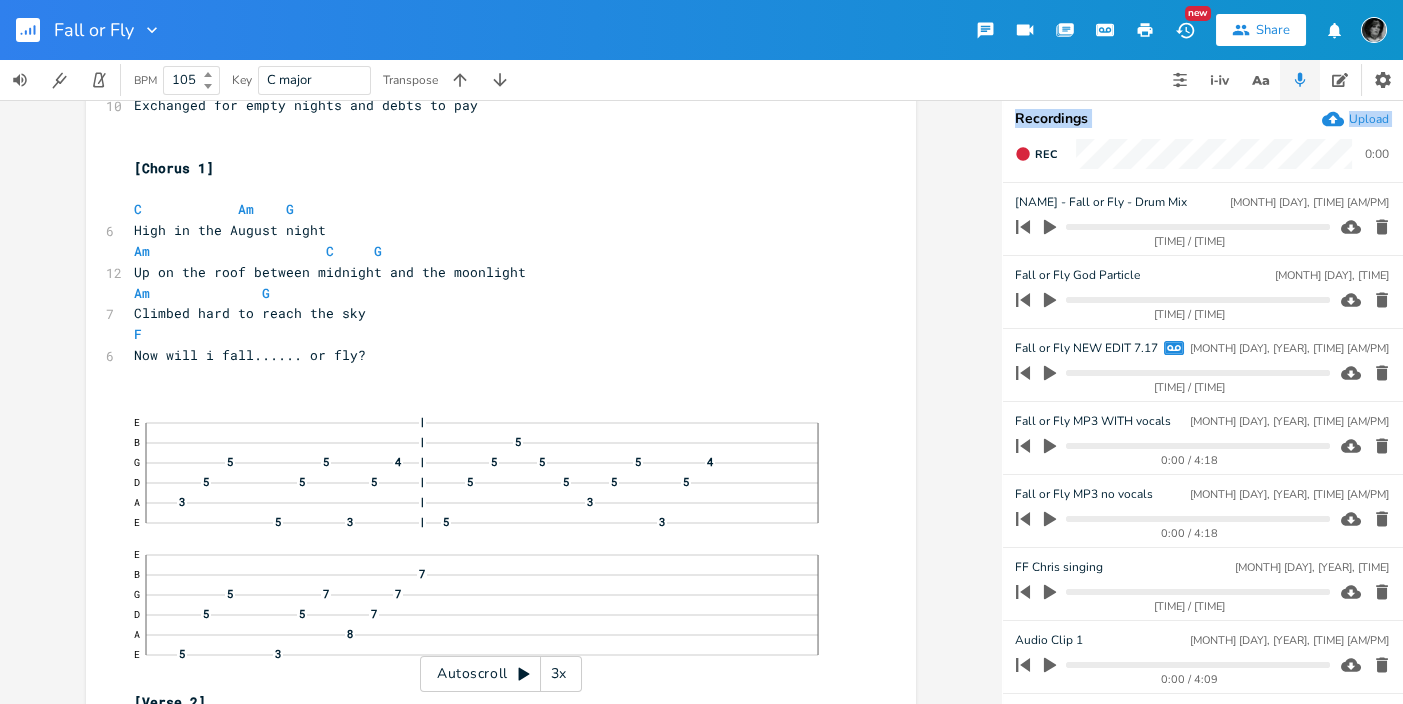scroll, scrollTop: 1336, scrollLeft: 0, axis: vertical 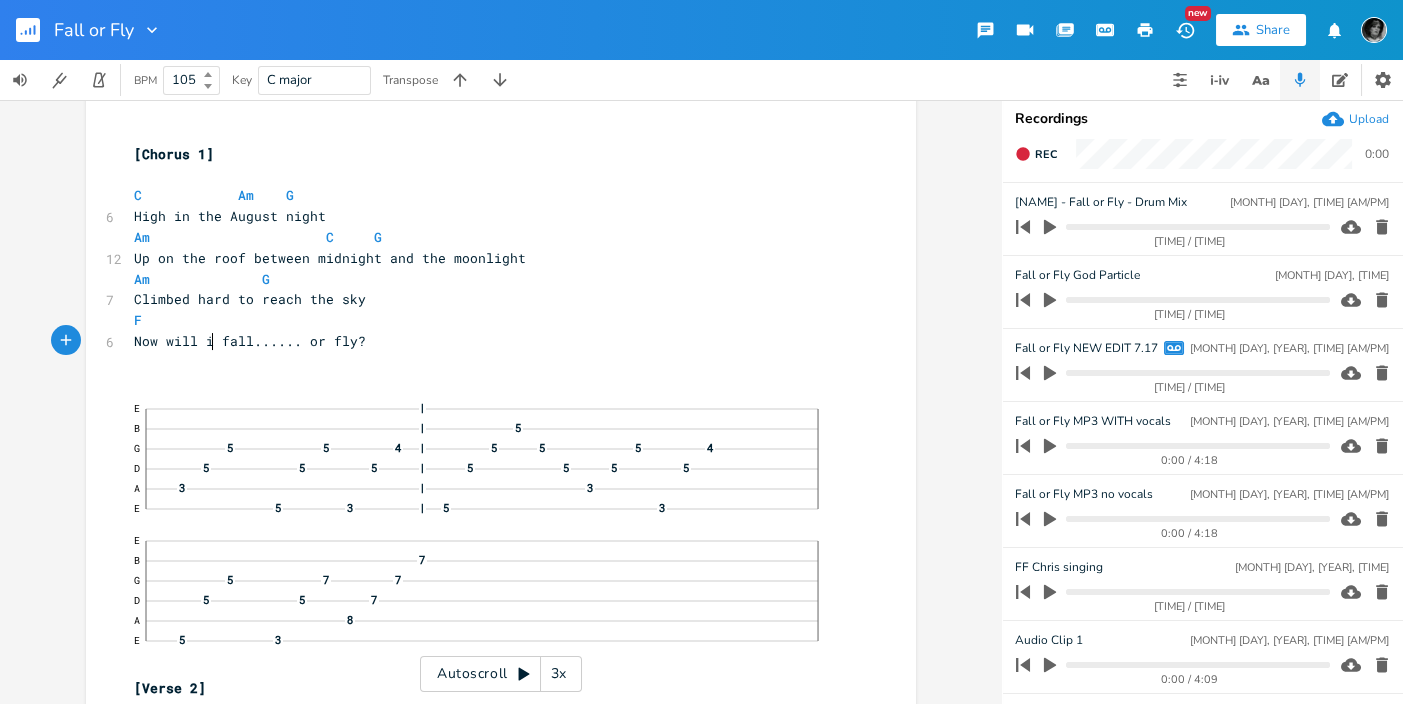 click on "Now will i fall...... or fly?" at bounding box center [250, 341] 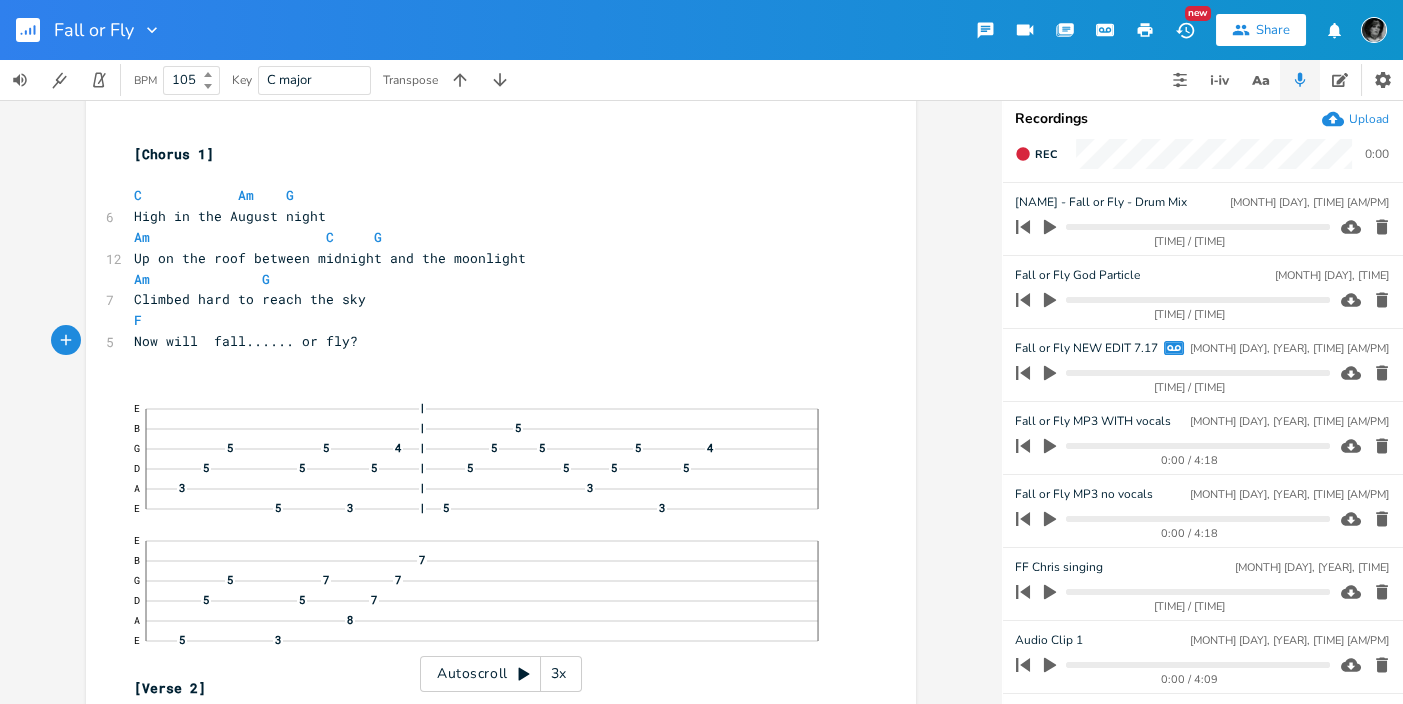 type on "i" 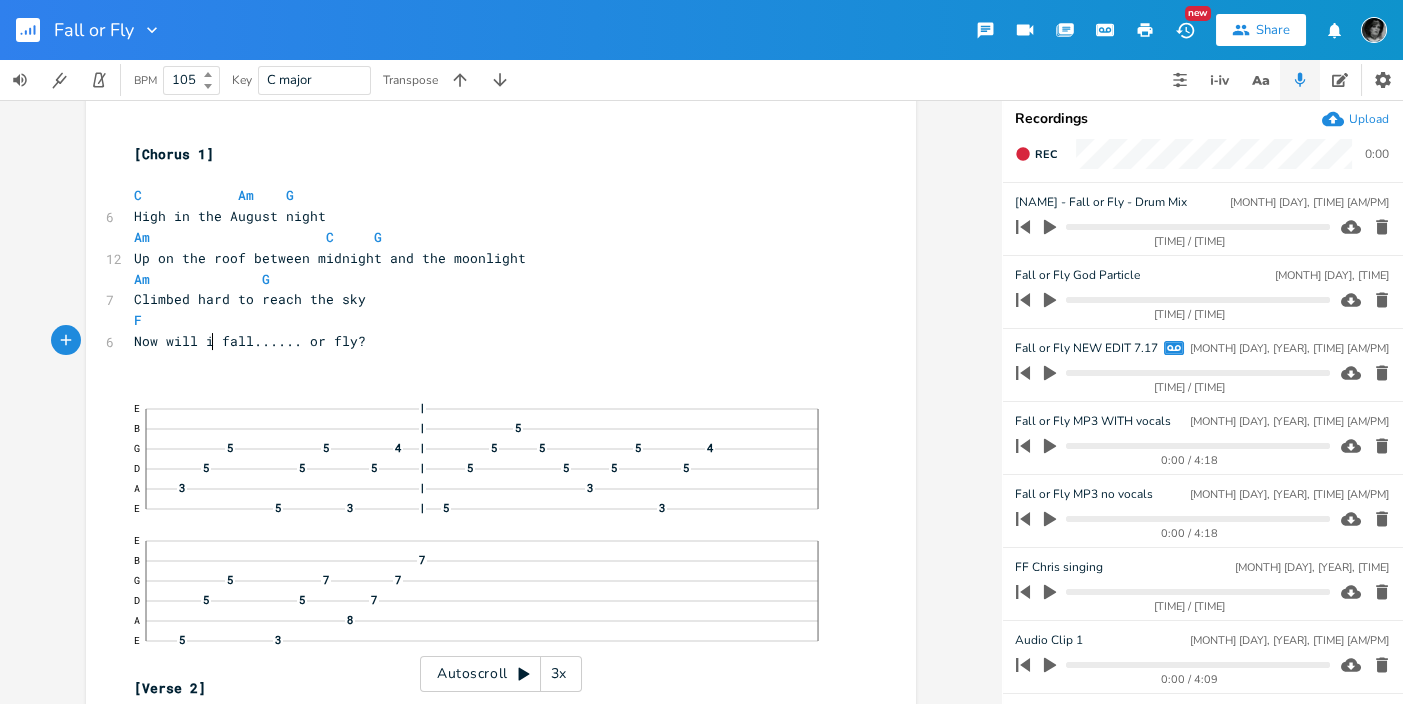 scroll, scrollTop: 0, scrollLeft: 1, axis: horizontal 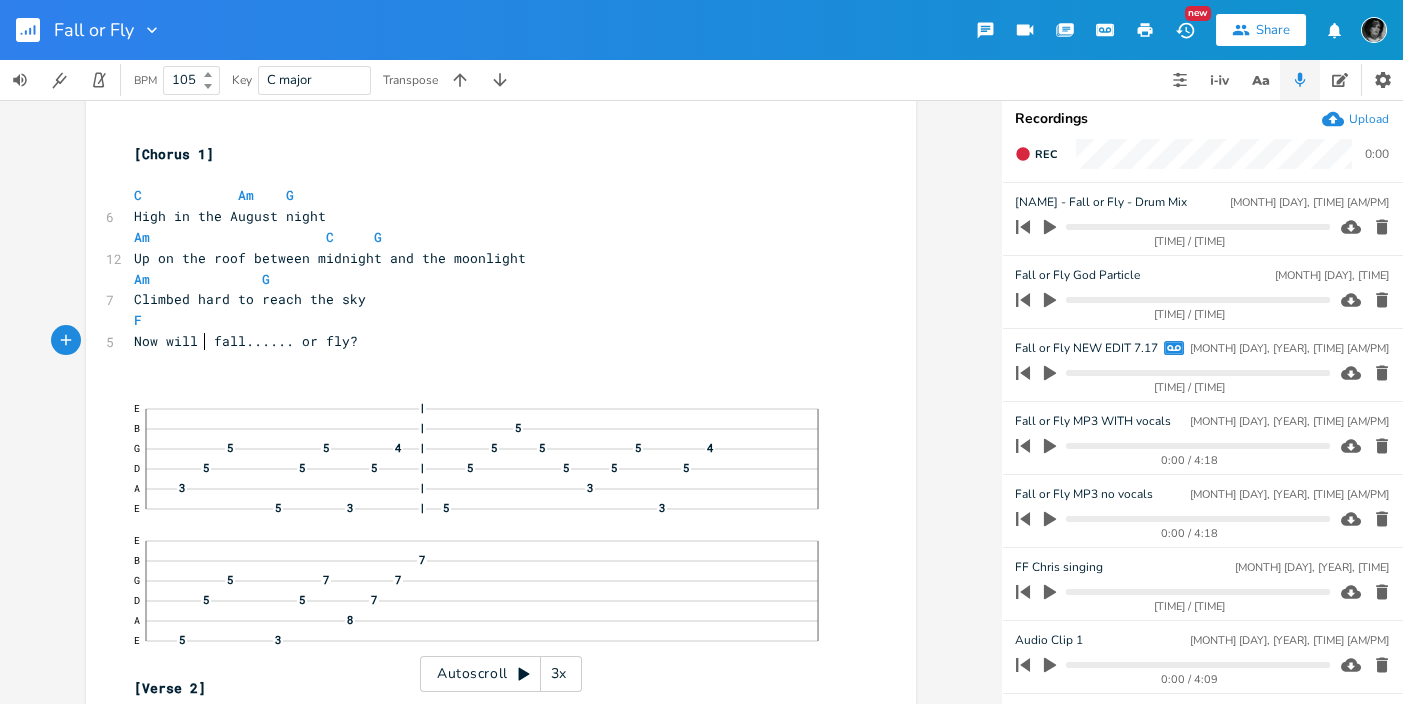 type on "I" 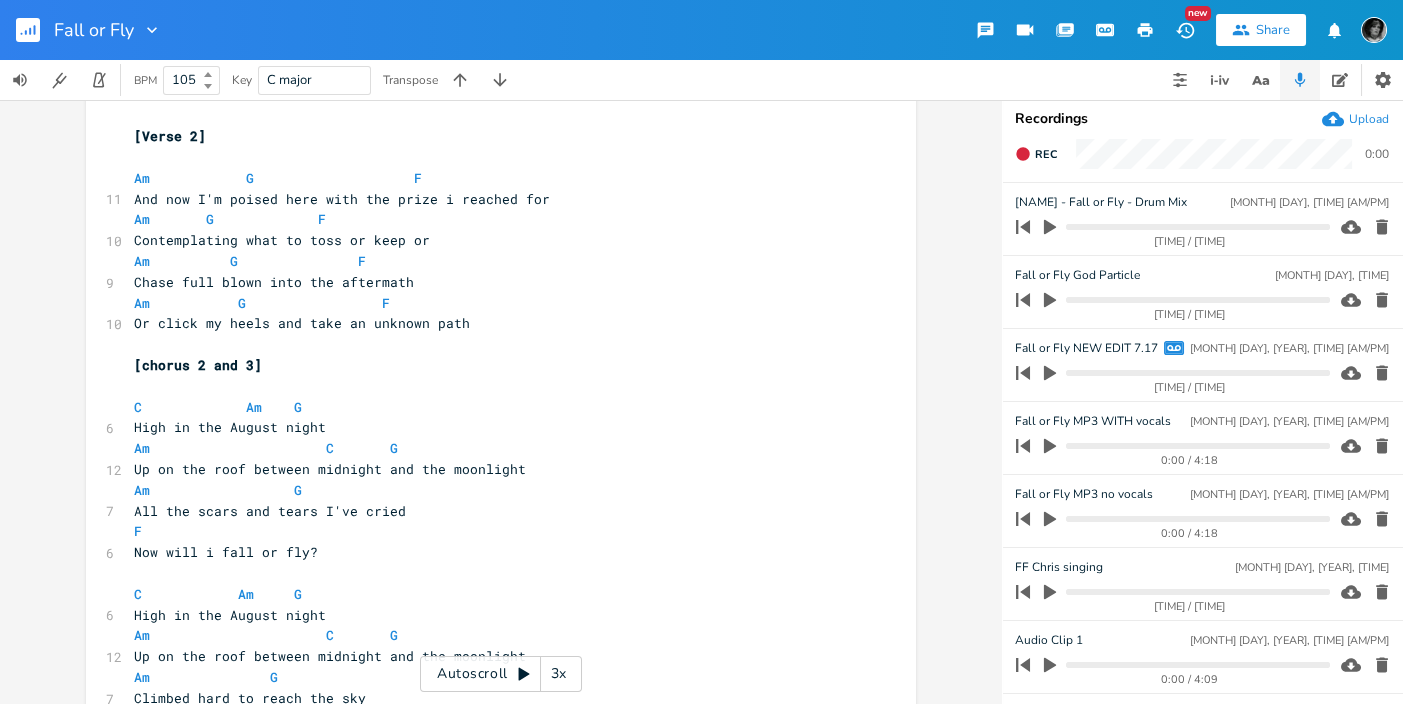 scroll, scrollTop: 1961, scrollLeft: 0, axis: vertical 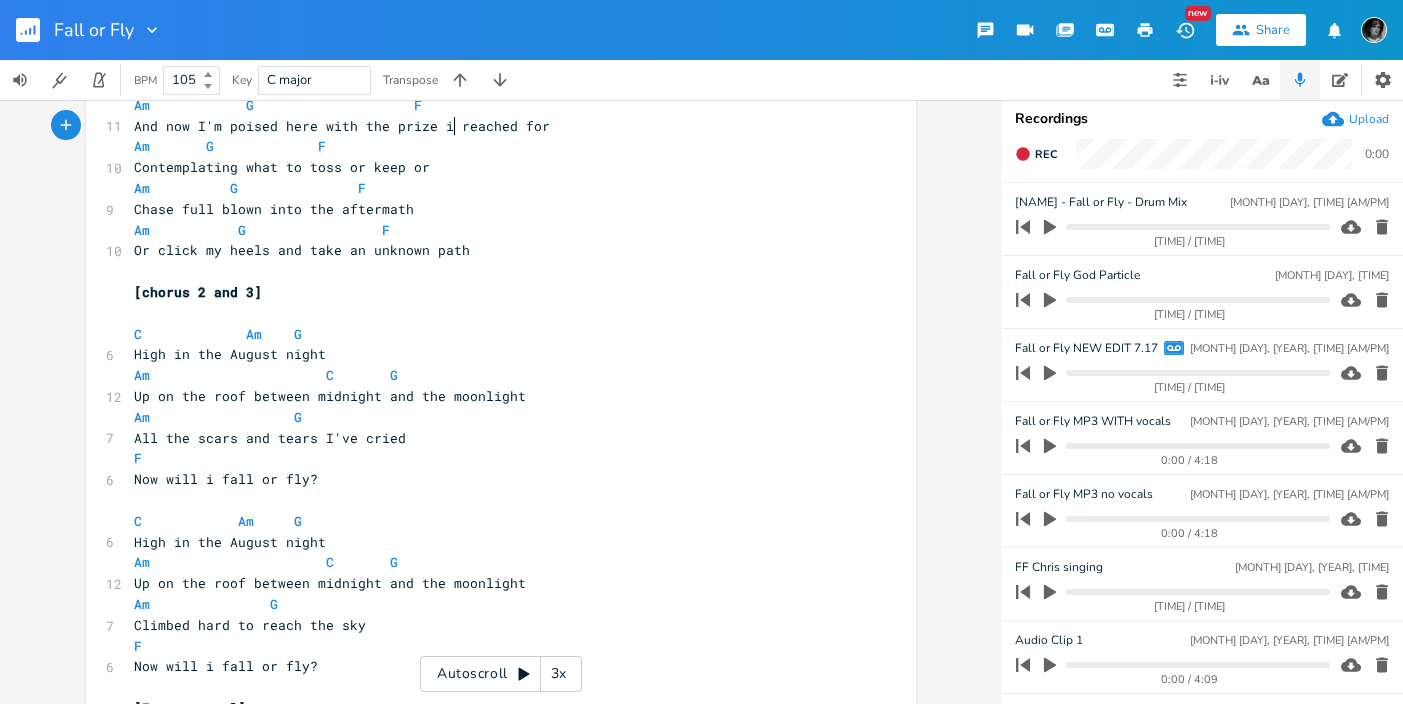 click on "And now I'm poised here with the prize i reached for" at bounding box center [342, 126] 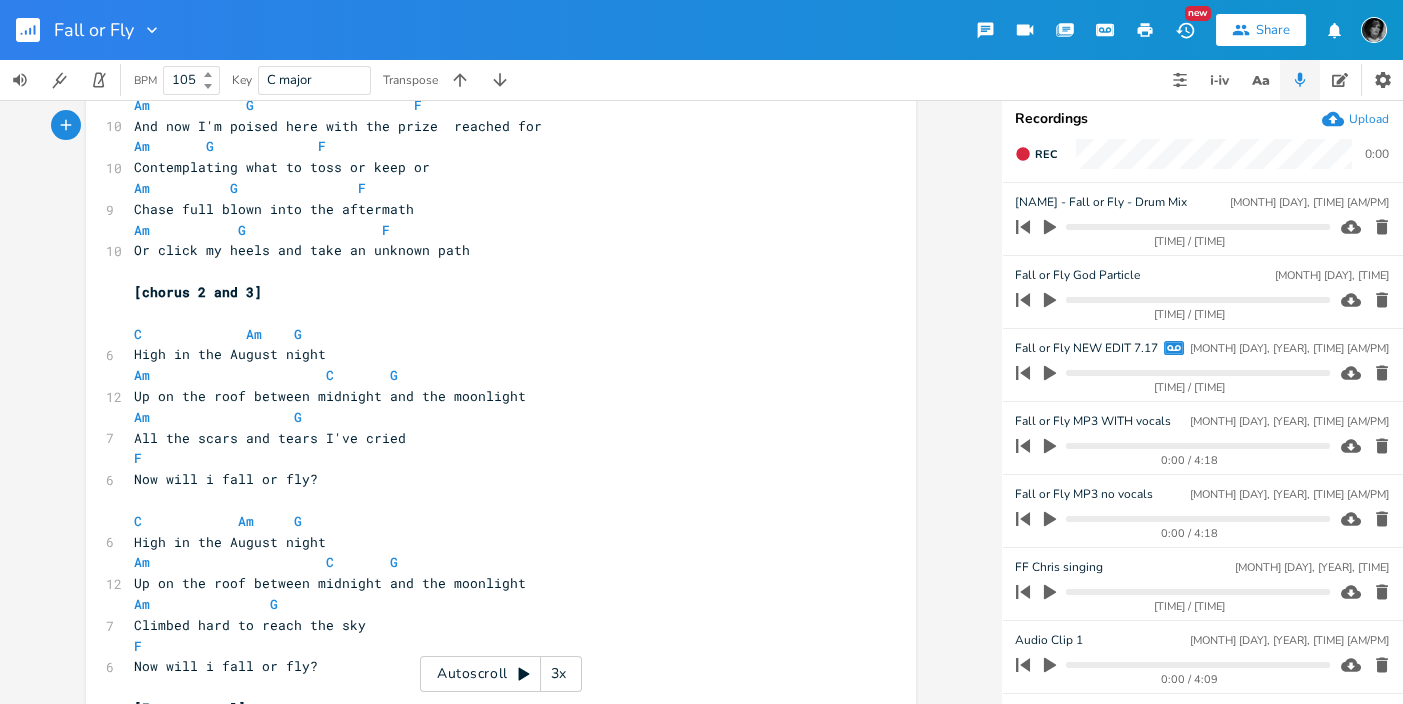 type on "I" 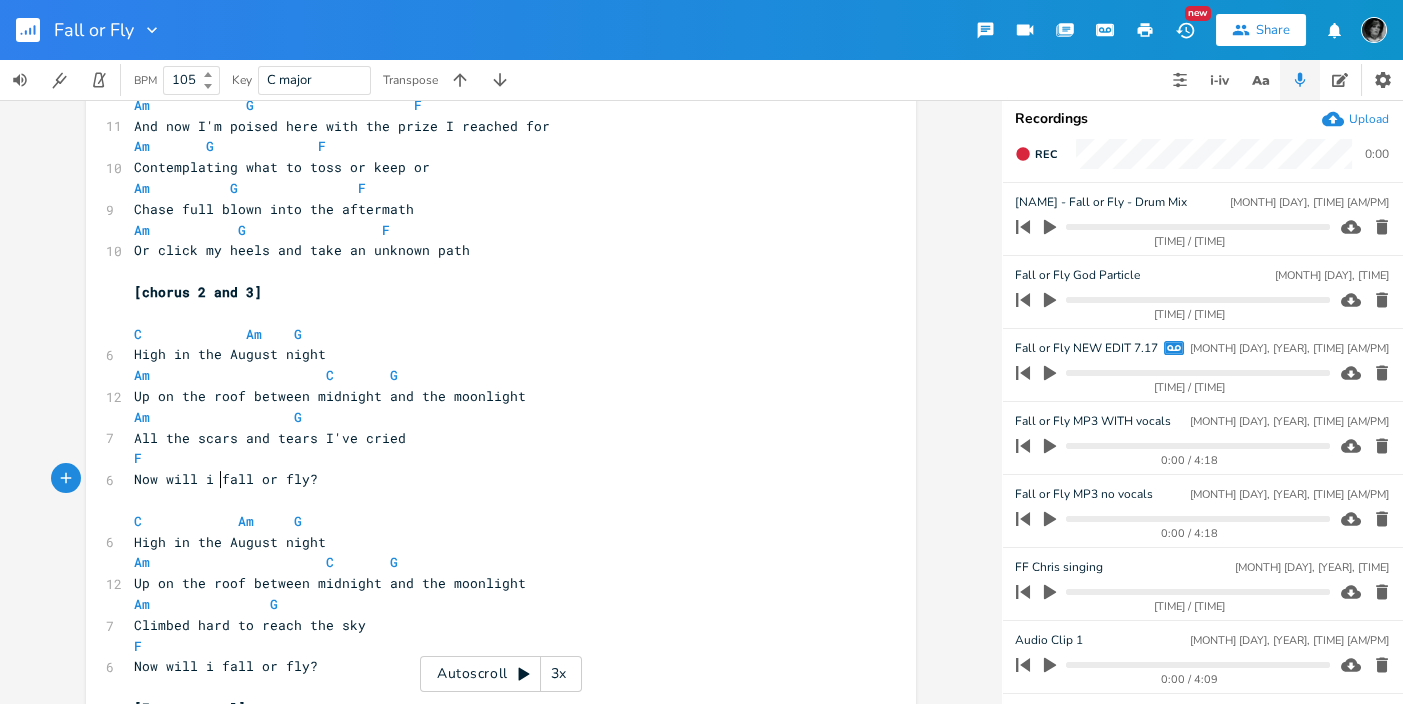click on "Now will i fall or fly?" at bounding box center (226, 479) 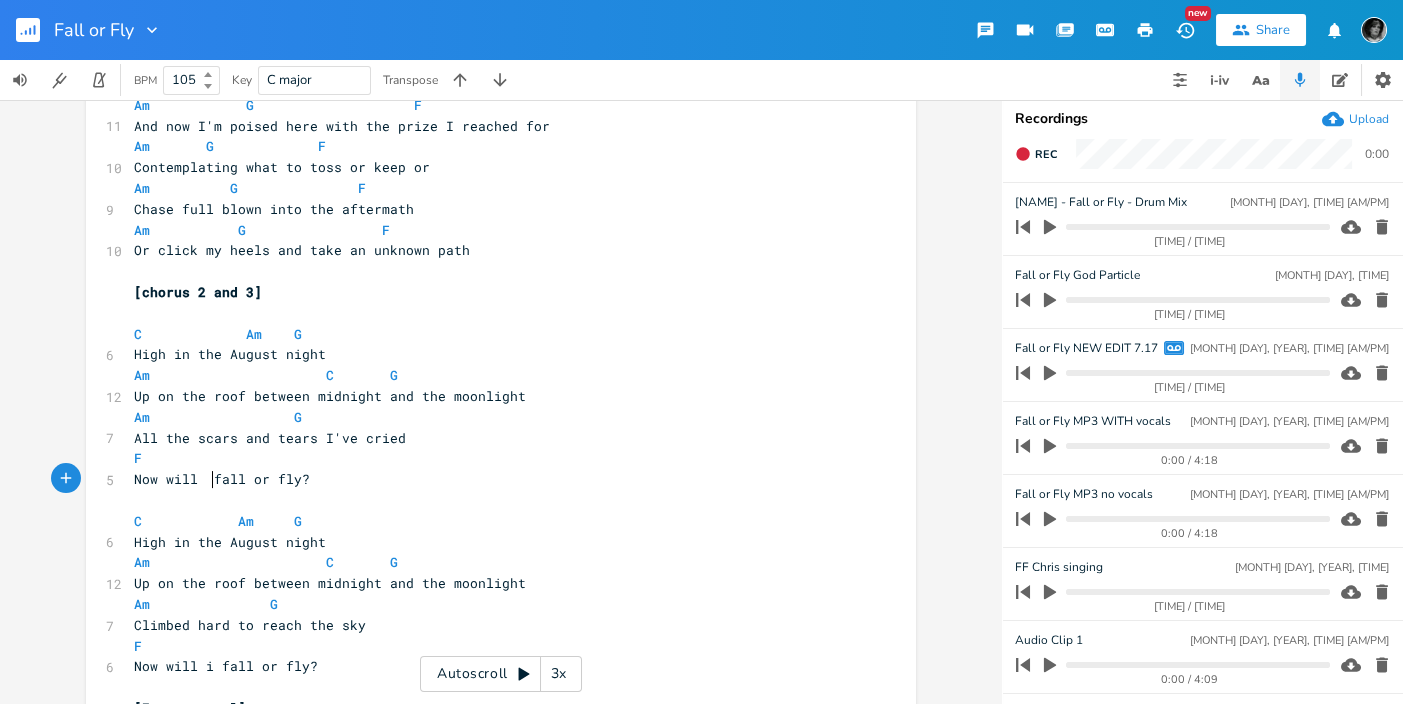 type on "I" 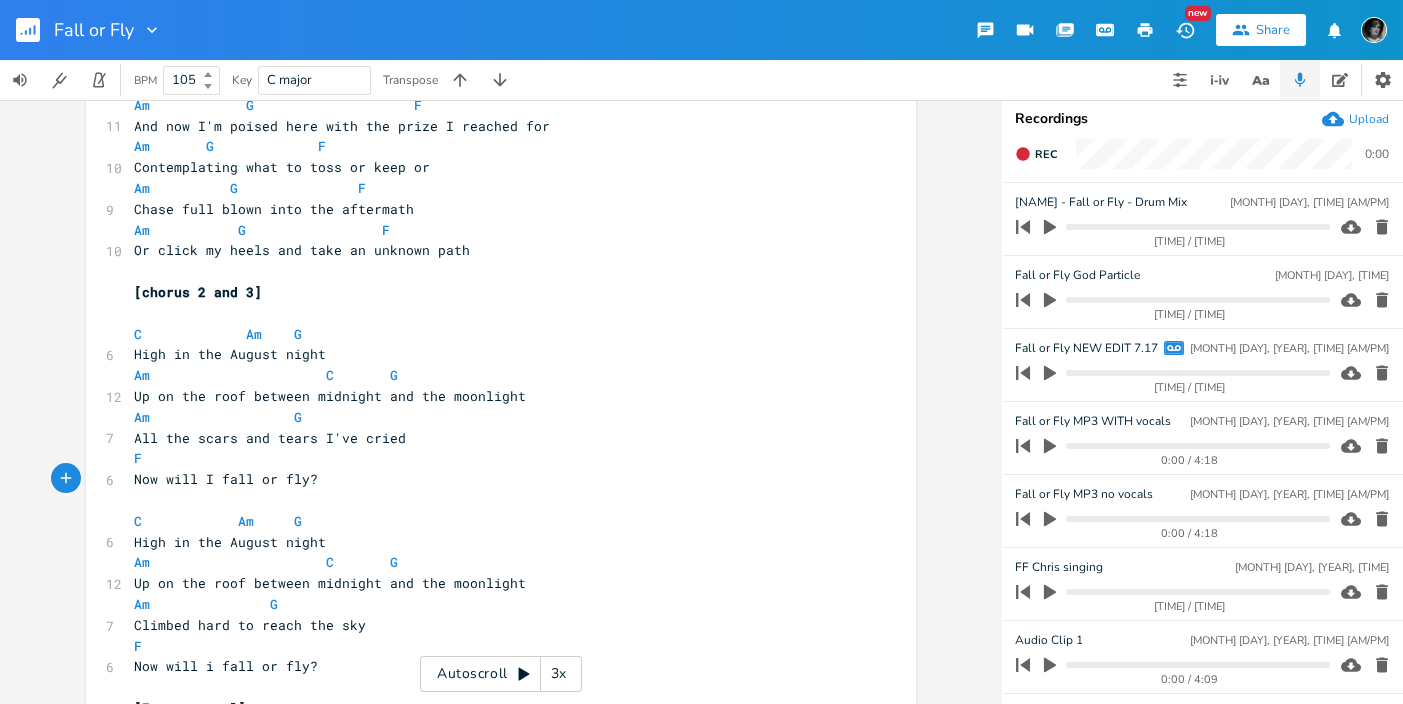 scroll, scrollTop: 2208, scrollLeft: 0, axis: vertical 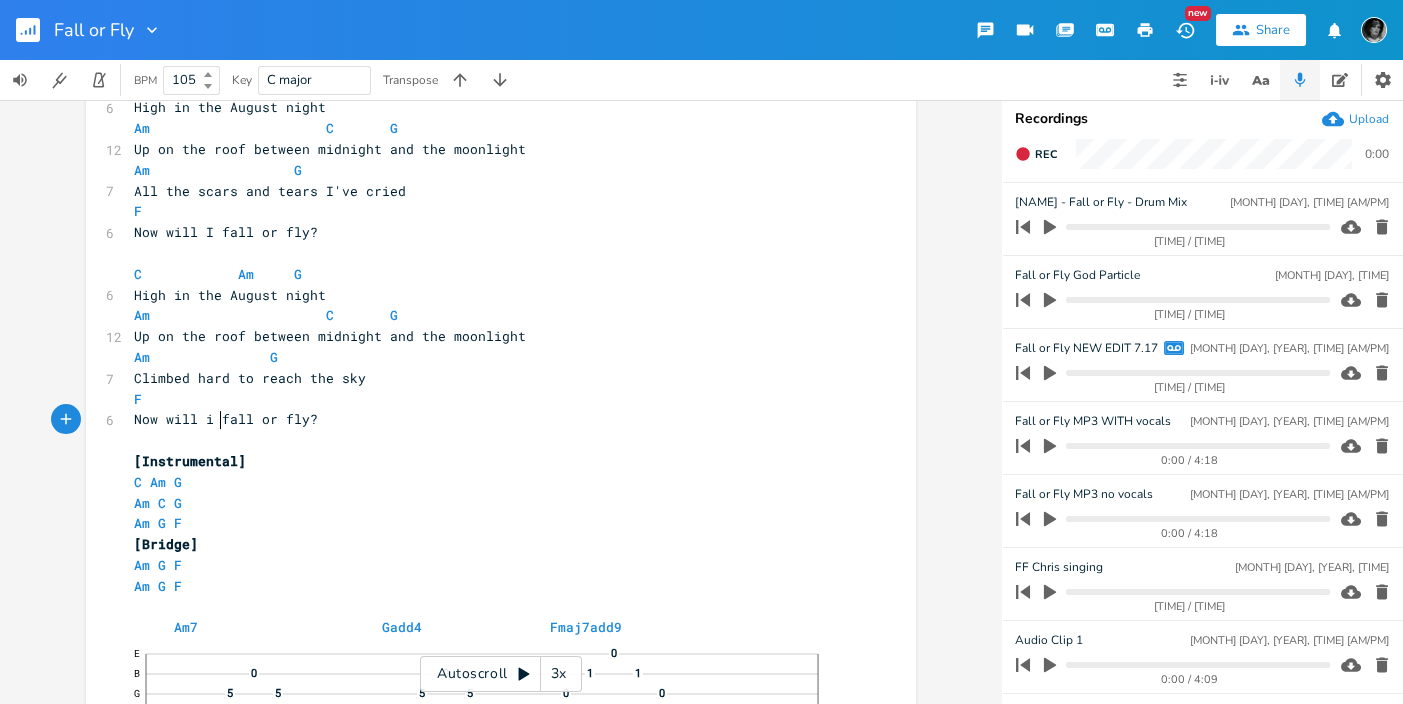 click on "Now will i fall or fly?" at bounding box center (226, 419) 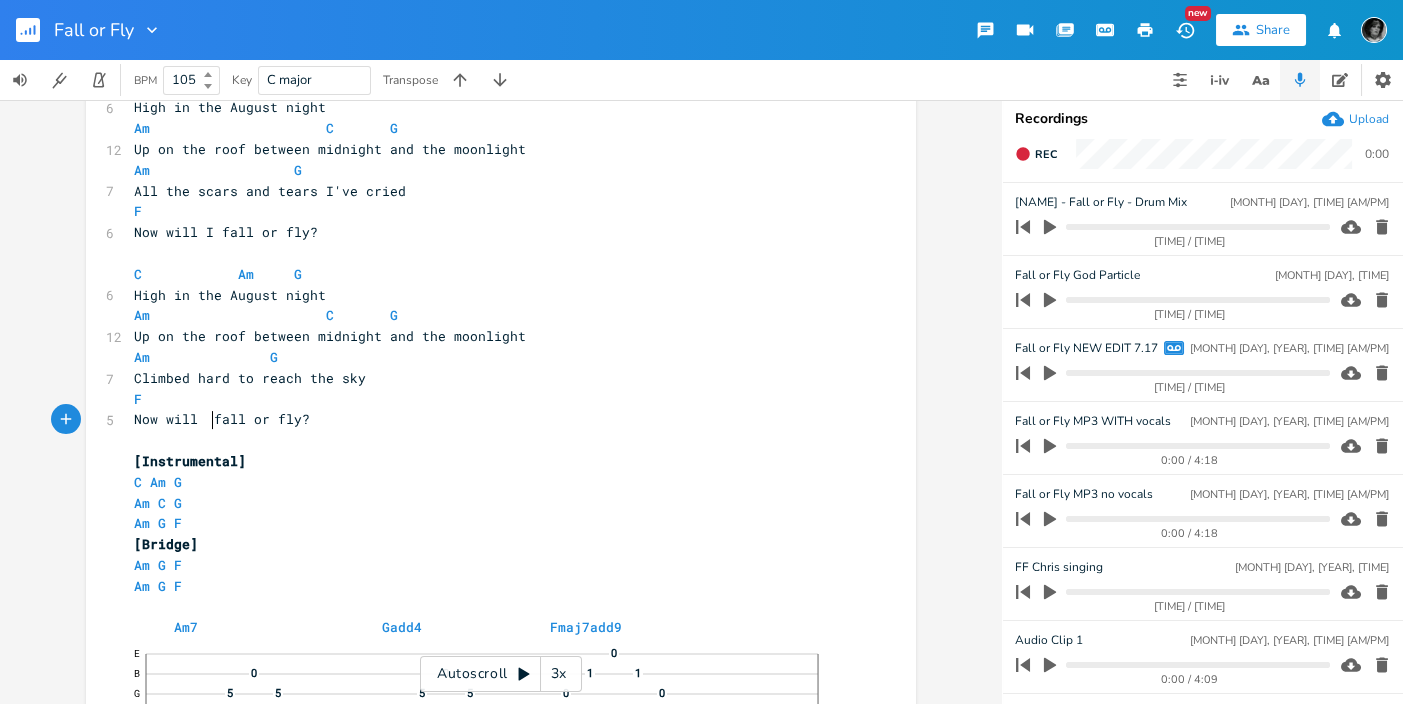type on "I" 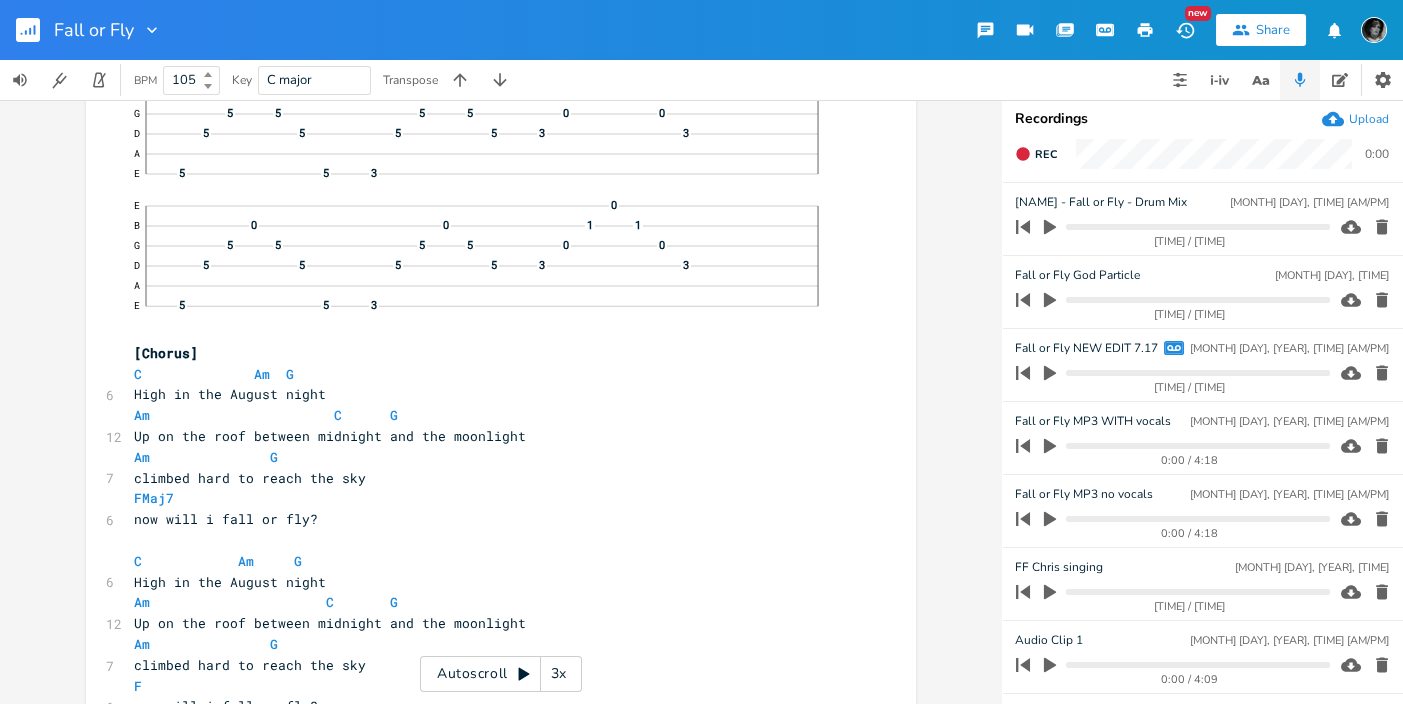 scroll, scrollTop: 2890, scrollLeft: 0, axis: vertical 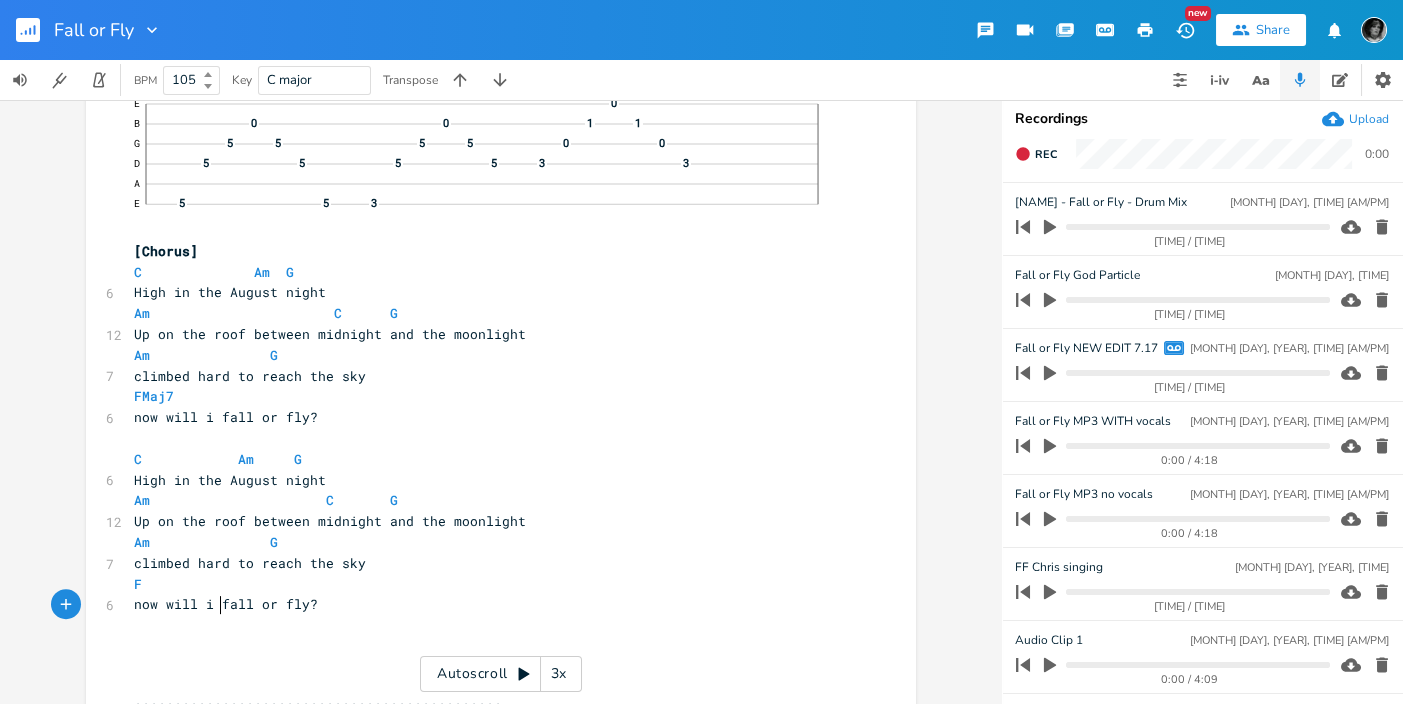 click on "now will i fall or fly?" at bounding box center [226, 604] 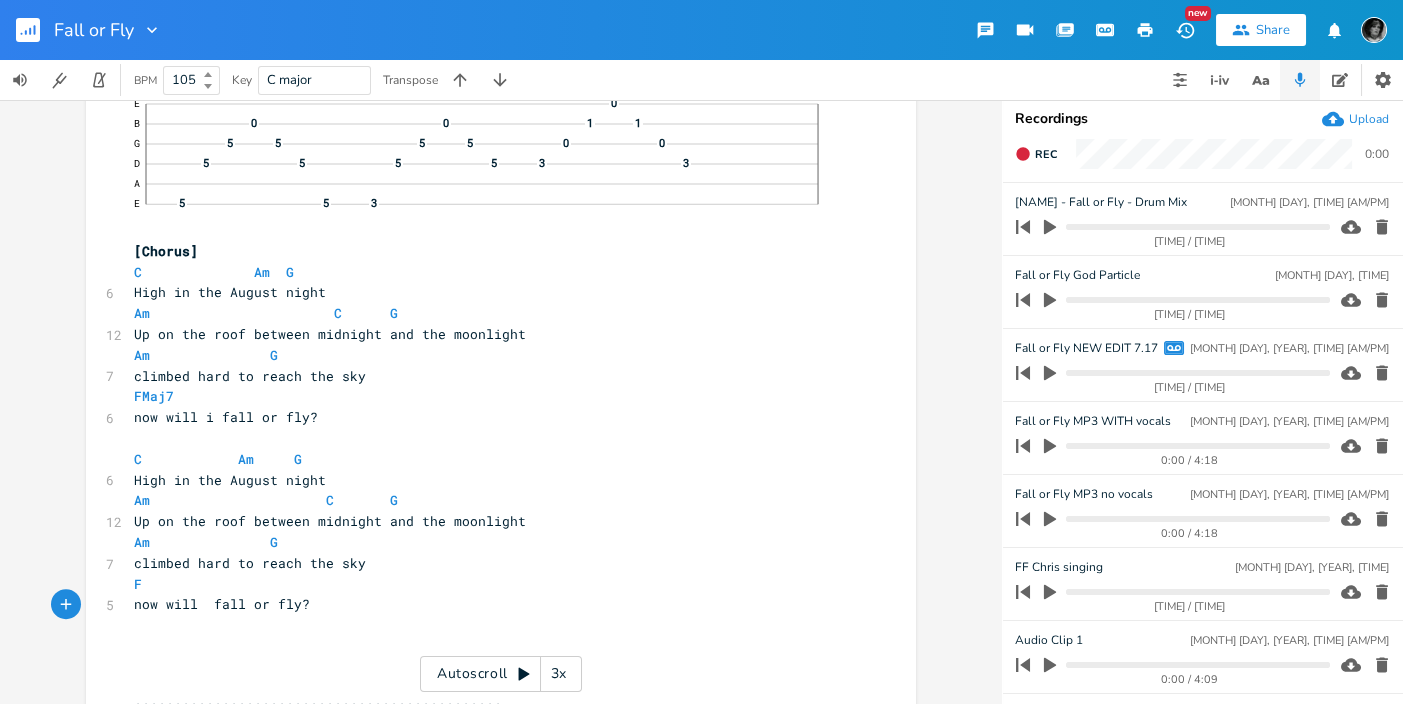 type on "I" 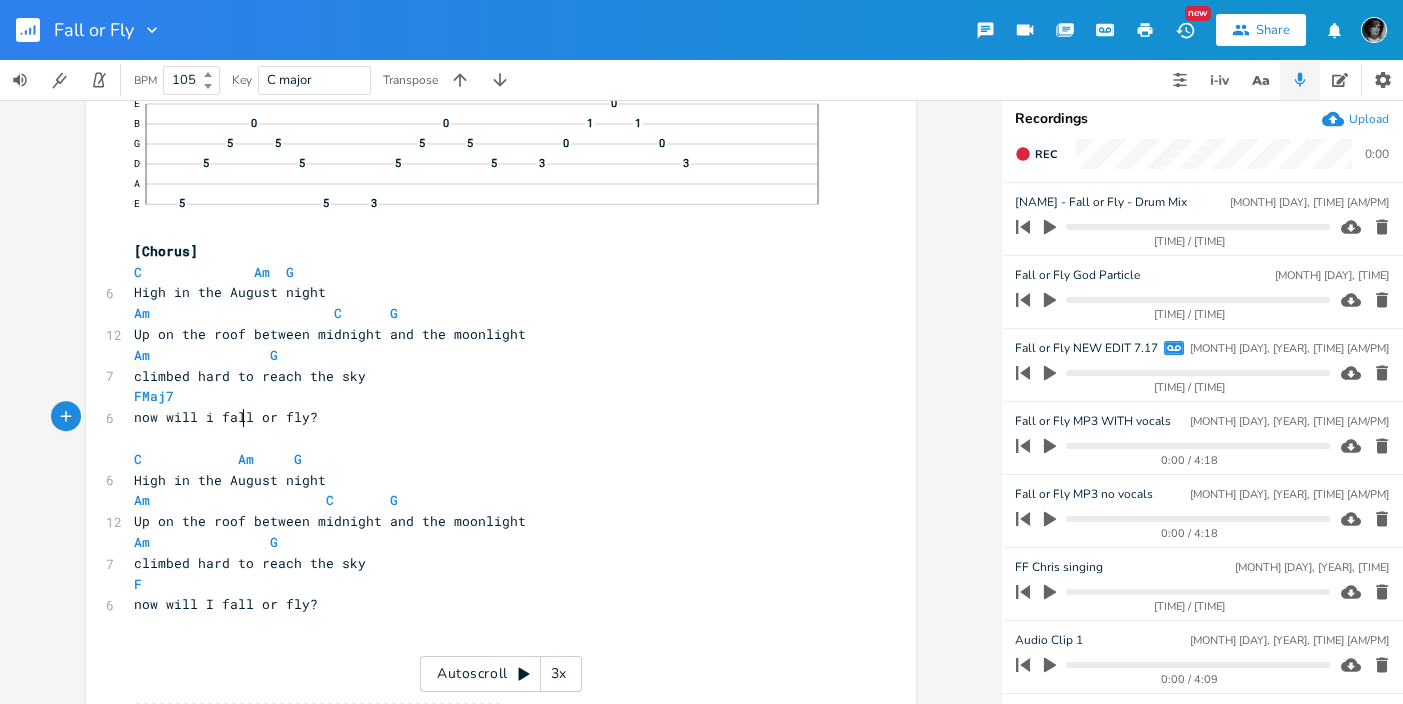 type on "fa" 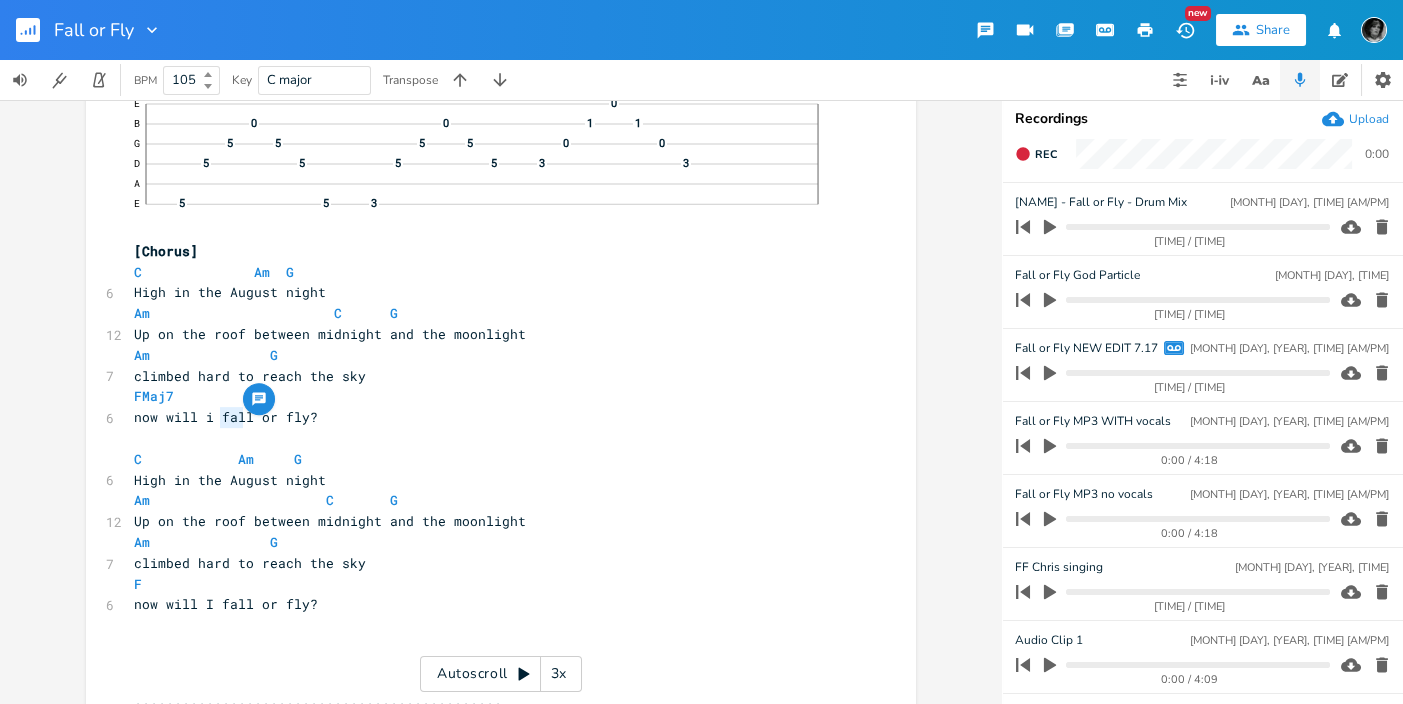 drag, startPoint x: 239, startPoint y: 425, endPoint x: 214, endPoint y: 420, distance: 25.495098 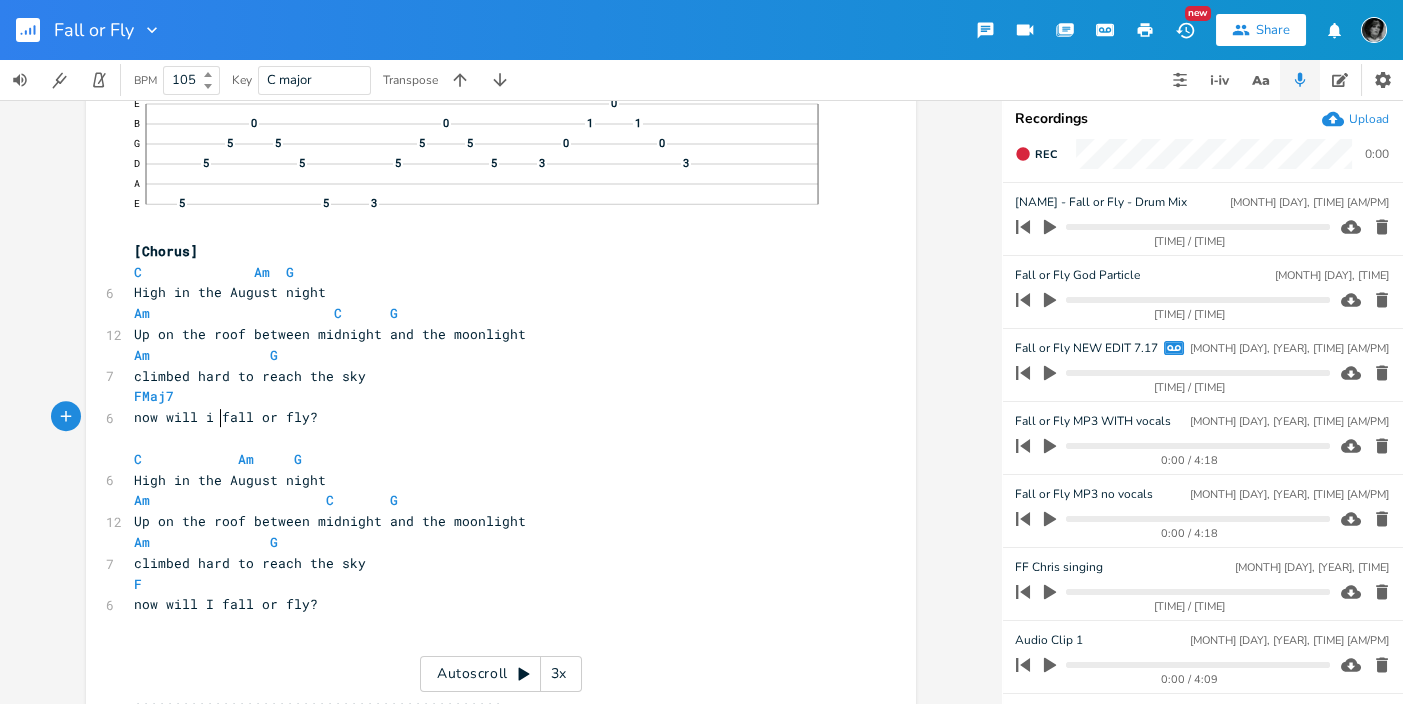 click on "now will i fall or fly?" at bounding box center [226, 417] 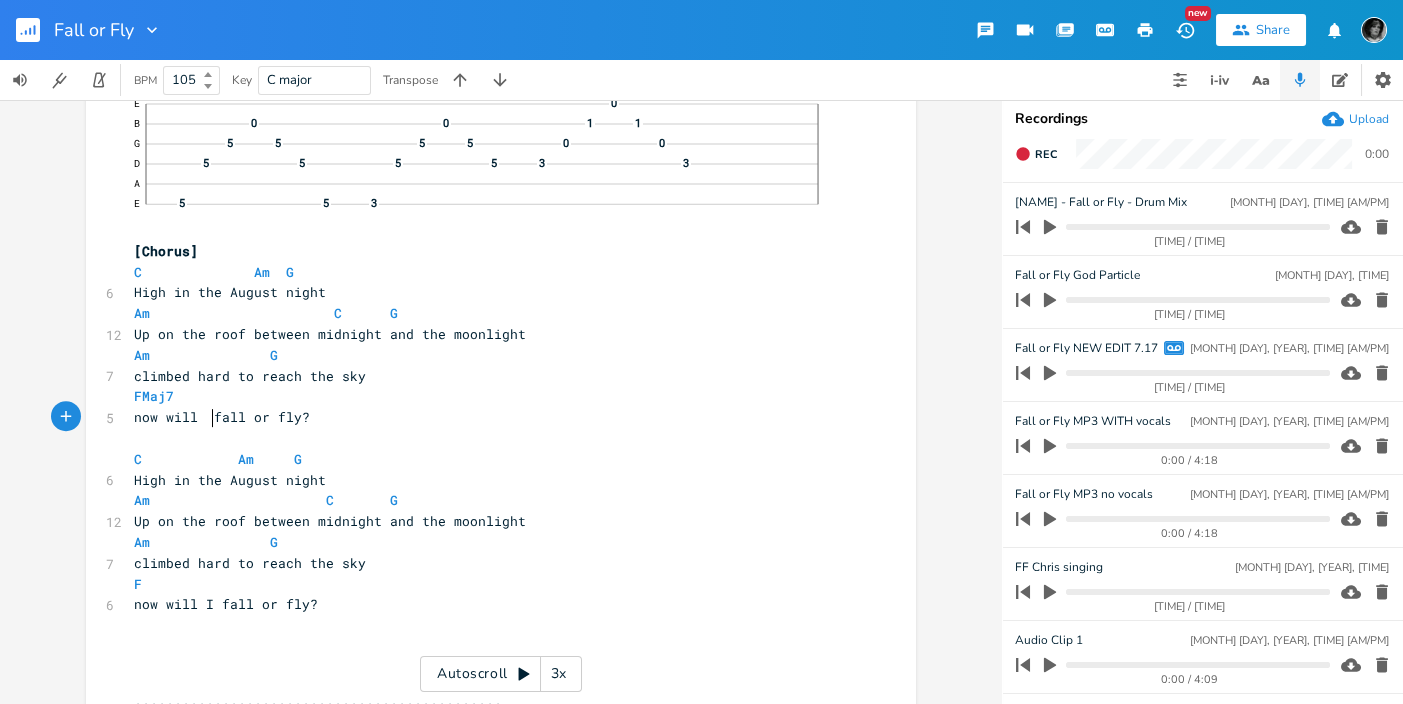 type on "I" 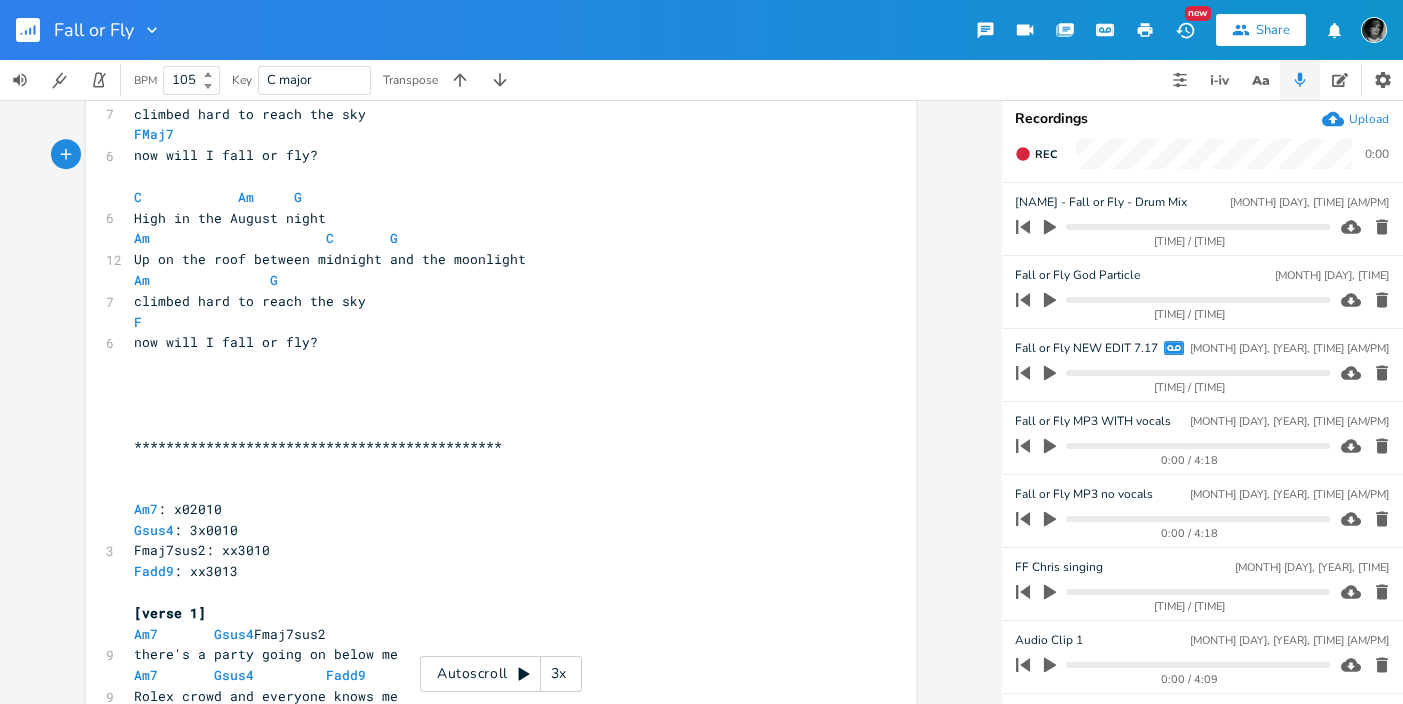 scroll, scrollTop: 3166, scrollLeft: 0, axis: vertical 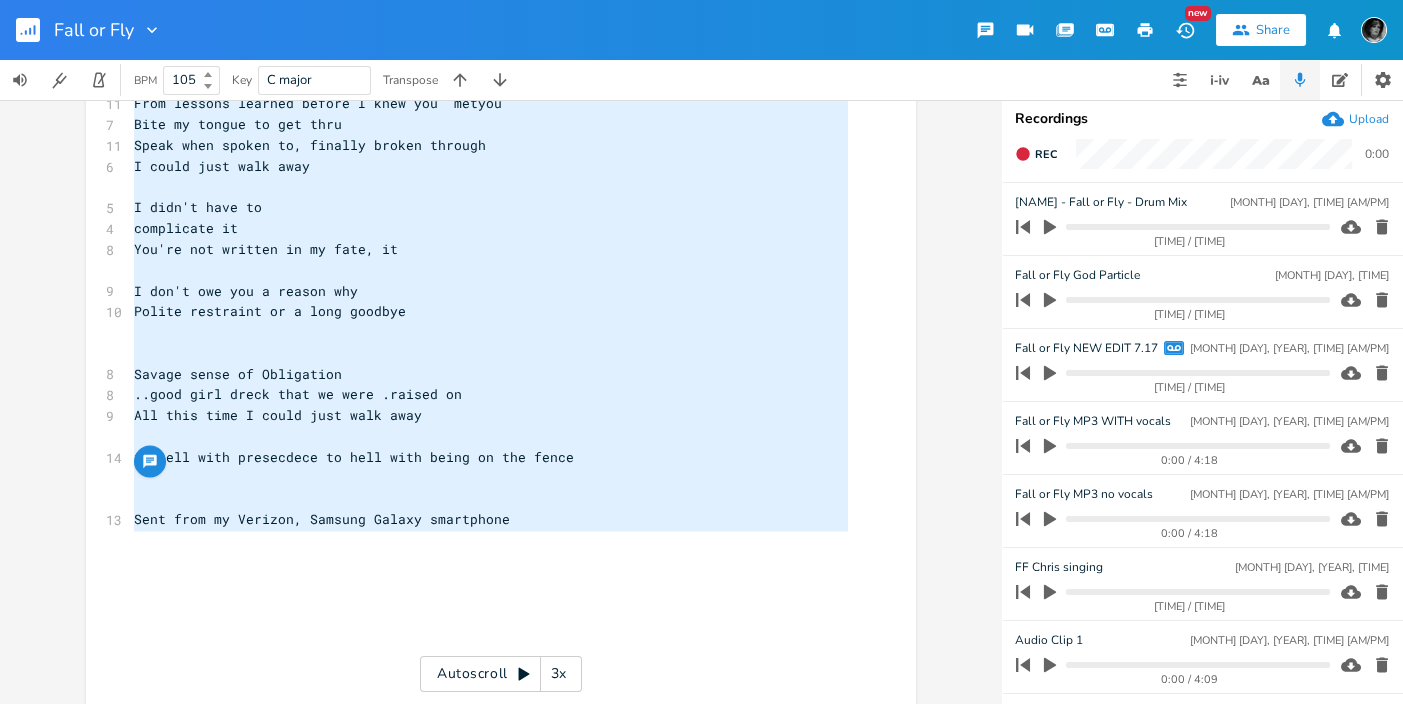 type on "Walk Away
by [NAME] and [NAME]
capo 1?  Key of A
intro and verse    Asus4  F#m11  E  Dsus2
chorus   D5   A  F#m   E
[verse1]
A
I left you a hundred times but only ever in my mind
F#m					 E 		 Dsus2
Didn't know what to say or do to get myself away from you [this may go out]
A
once again you've got your claws in me
A
i'm wondering how to exit gracefully
F#m				  E
nagging sense of obligation
D
that passive shit nice girls are raised on
A
show your softer side and don't make waves
A
take the high road and just behave
F#m				    E
cliches i learned before i met you
D
smile and nod, just try to get through
[pre chorus]
E  F#m              D
it finally hit me like a heart attack
E  F#m              D
i don't even have to answer back
E  F#m              D
there's not another thing i need to say
E  F#m              D
i can just turn around and walk away
[chorus]
D  A     F#m    E
zip-tied to a fantasy
D  A     F#m    E
to a LIE of what love ought to be
D  A                   F#m    ..." 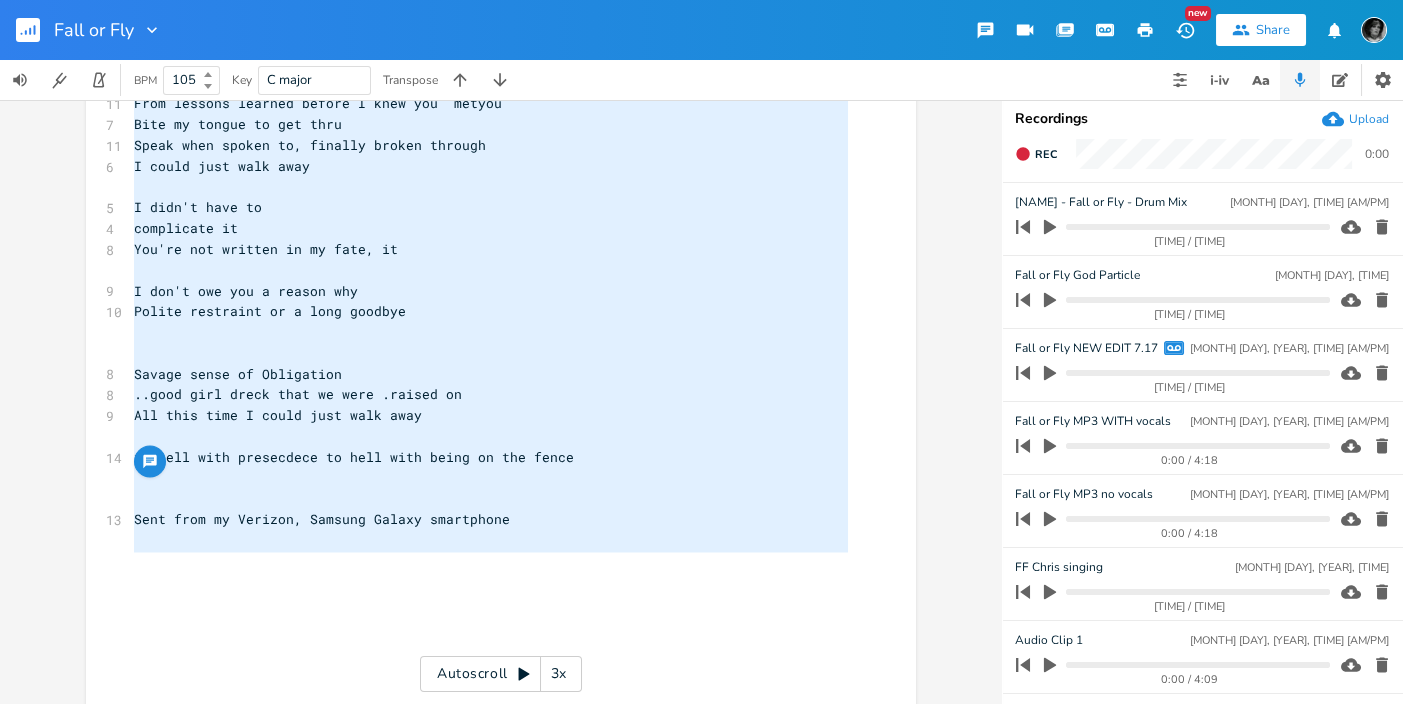 drag, startPoint x: 150, startPoint y: 114, endPoint x: 342, endPoint y: 561, distance: 486.49048 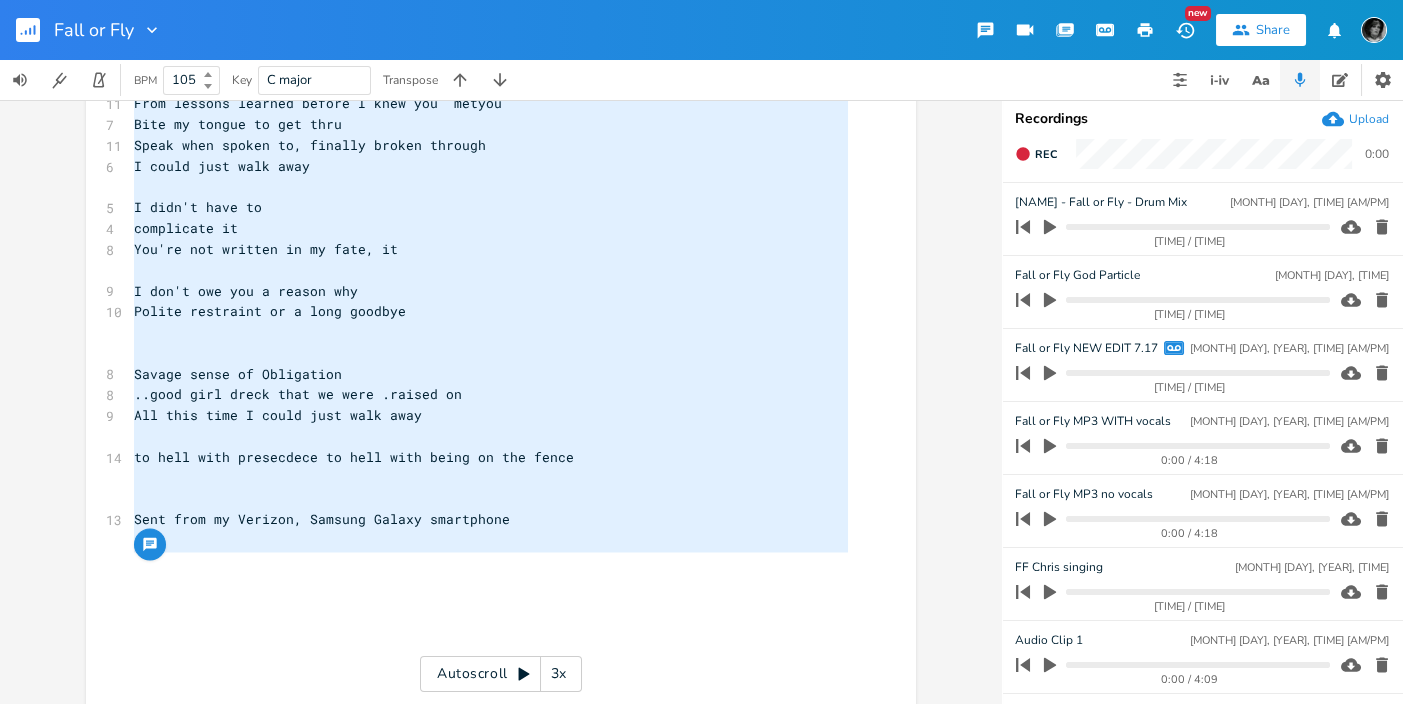 type 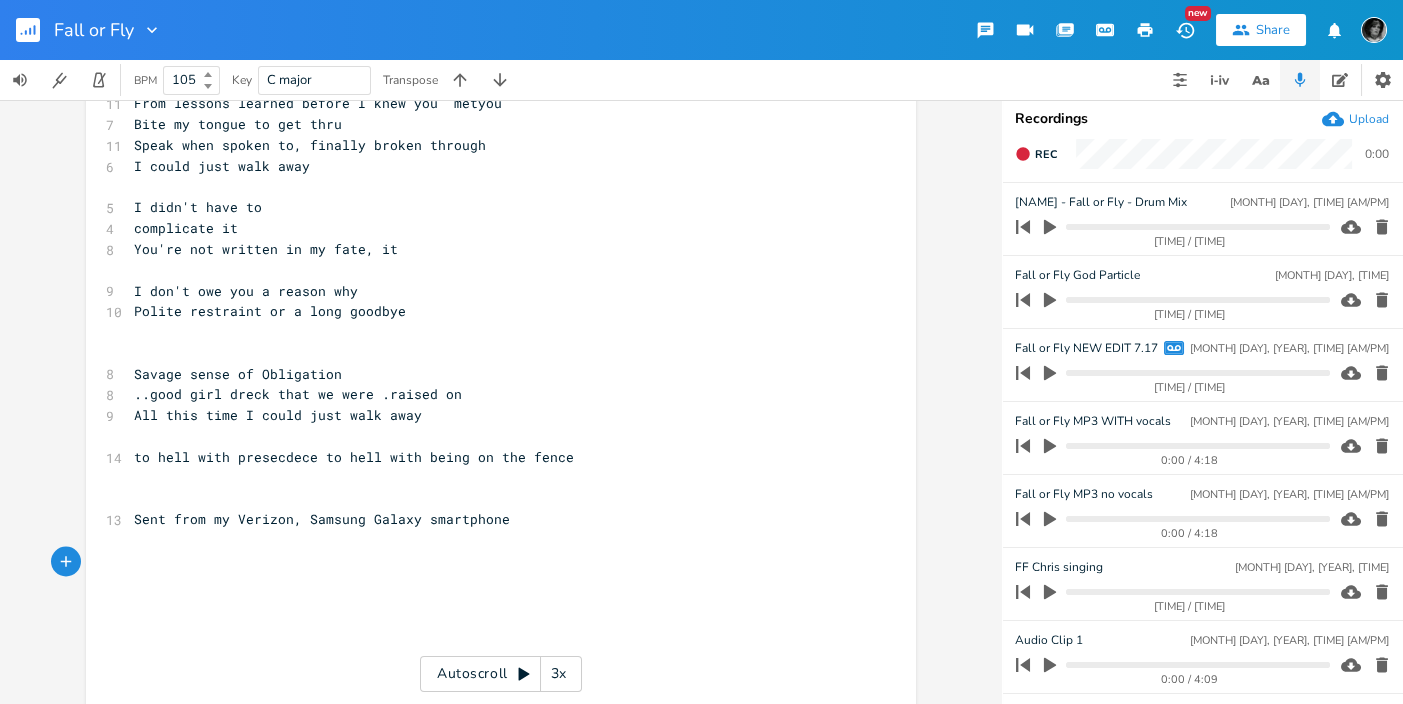 click on "..good girl dreck that we were .raised on" at bounding box center [298, 394] 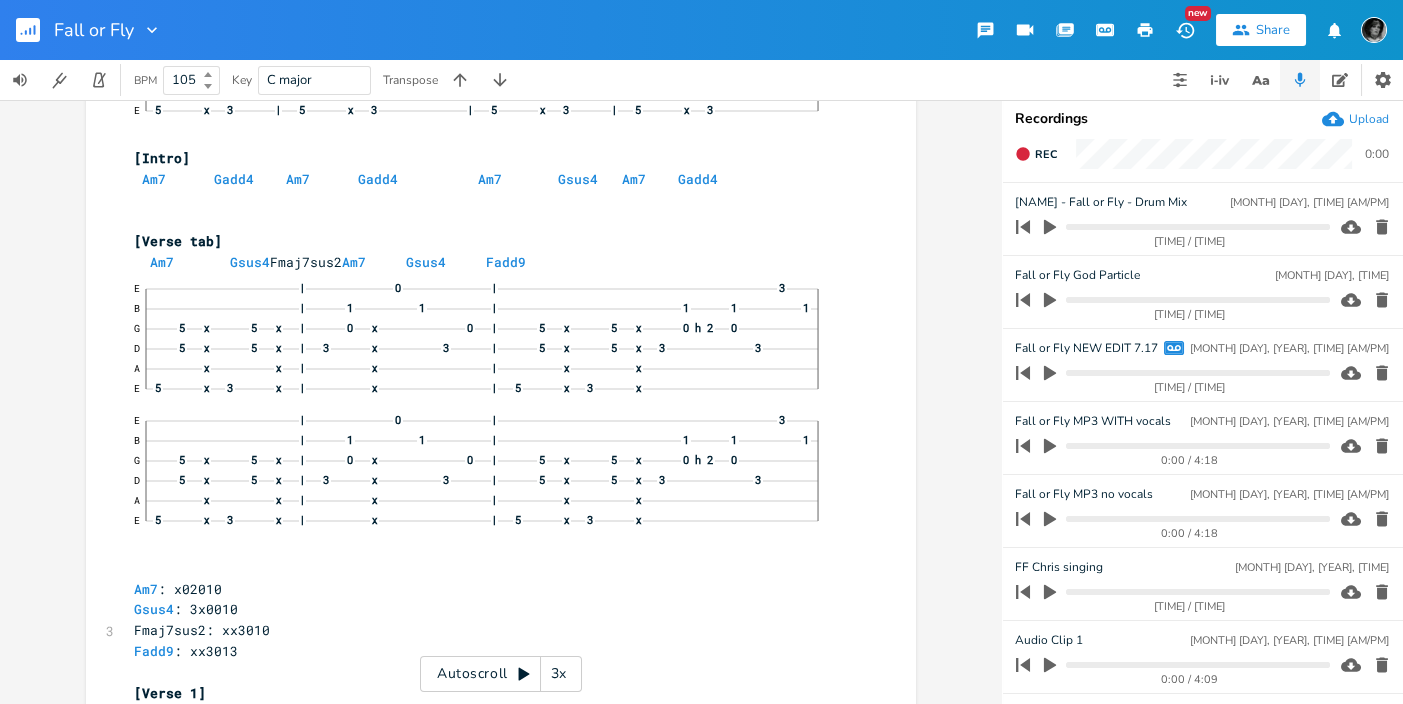 scroll, scrollTop: 0, scrollLeft: 0, axis: both 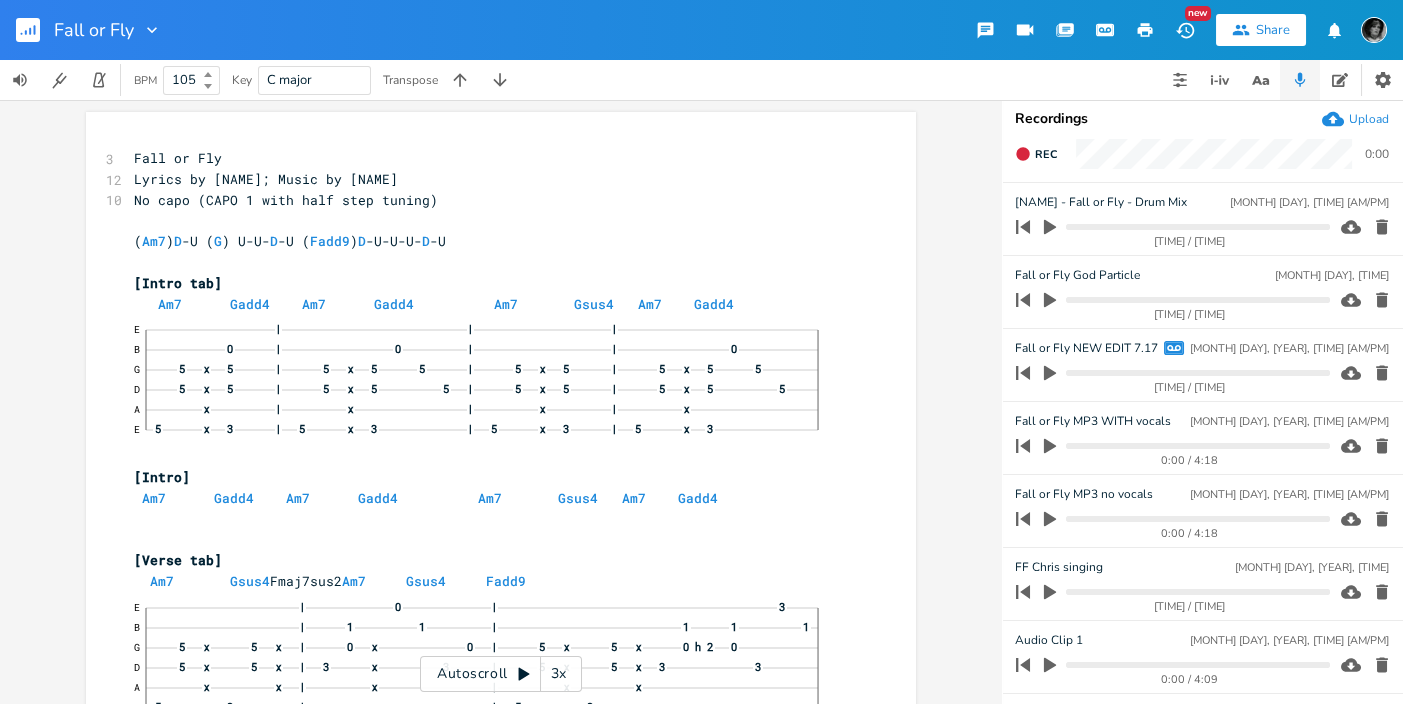 click 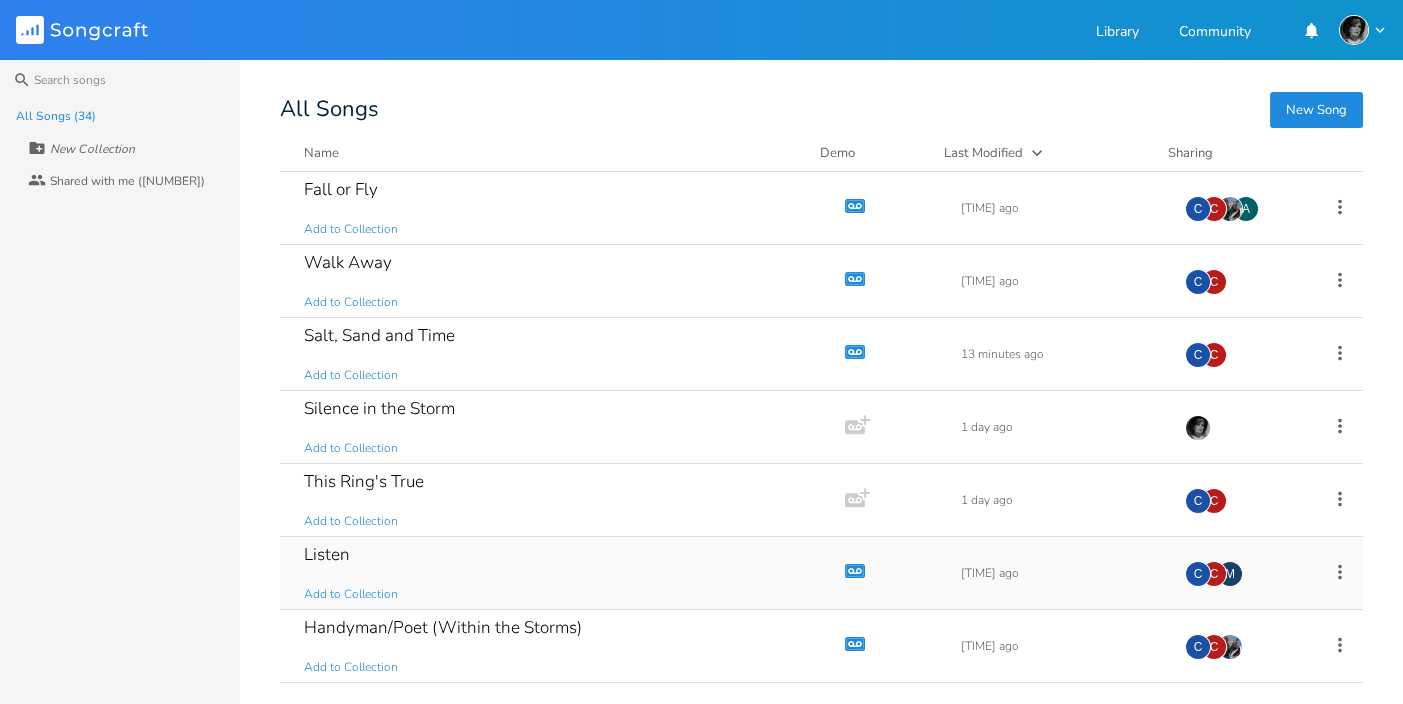 click on "Listen" at bounding box center (327, 554) 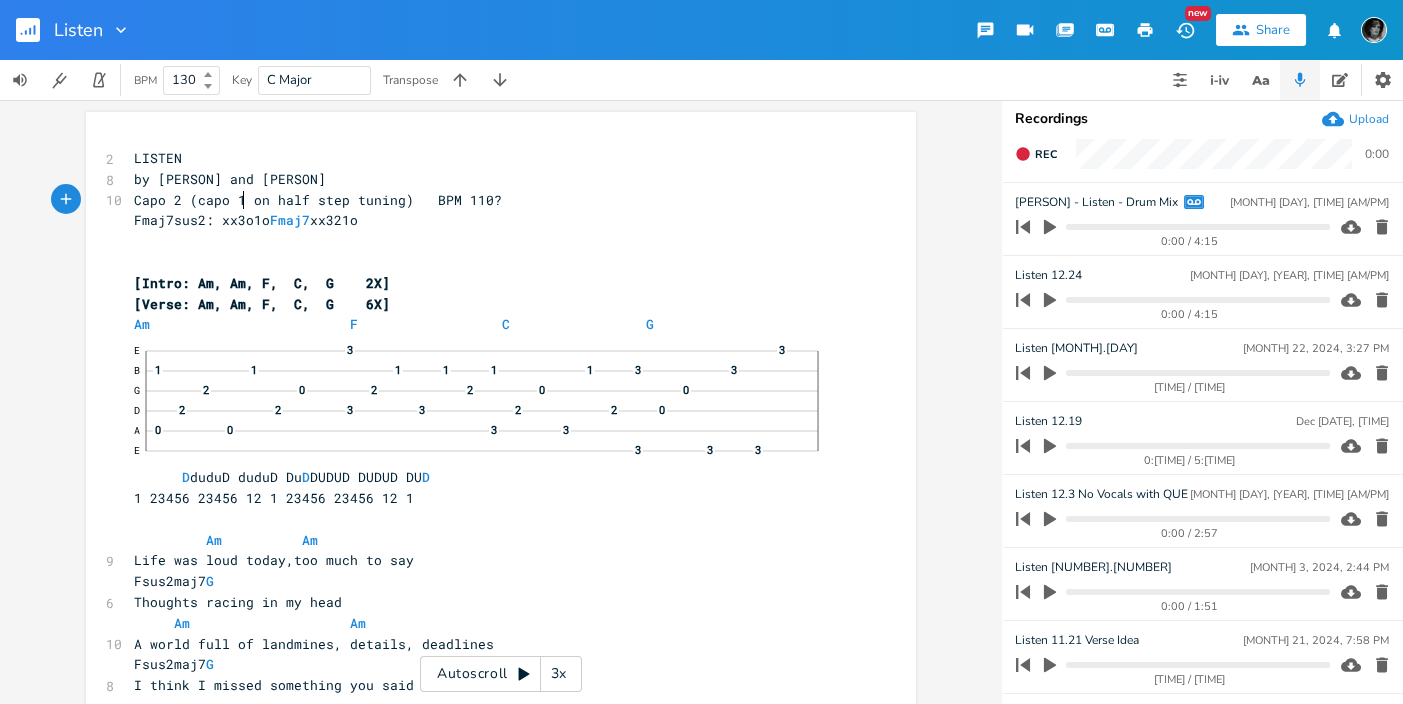 click on "Capo 2 (capo 1 on half step tuning)   BPM 110?" at bounding box center [318, 200] 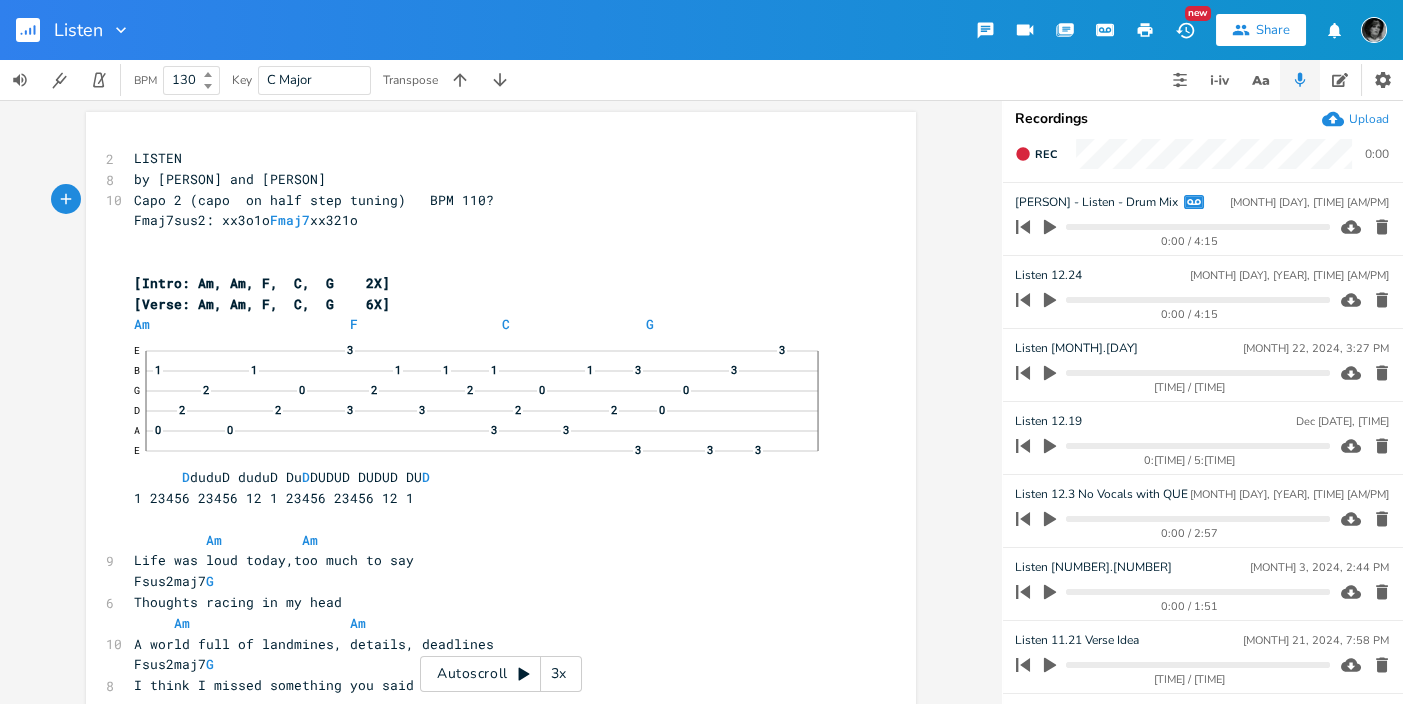 scroll, scrollTop: 0, scrollLeft: 6, axis: horizontal 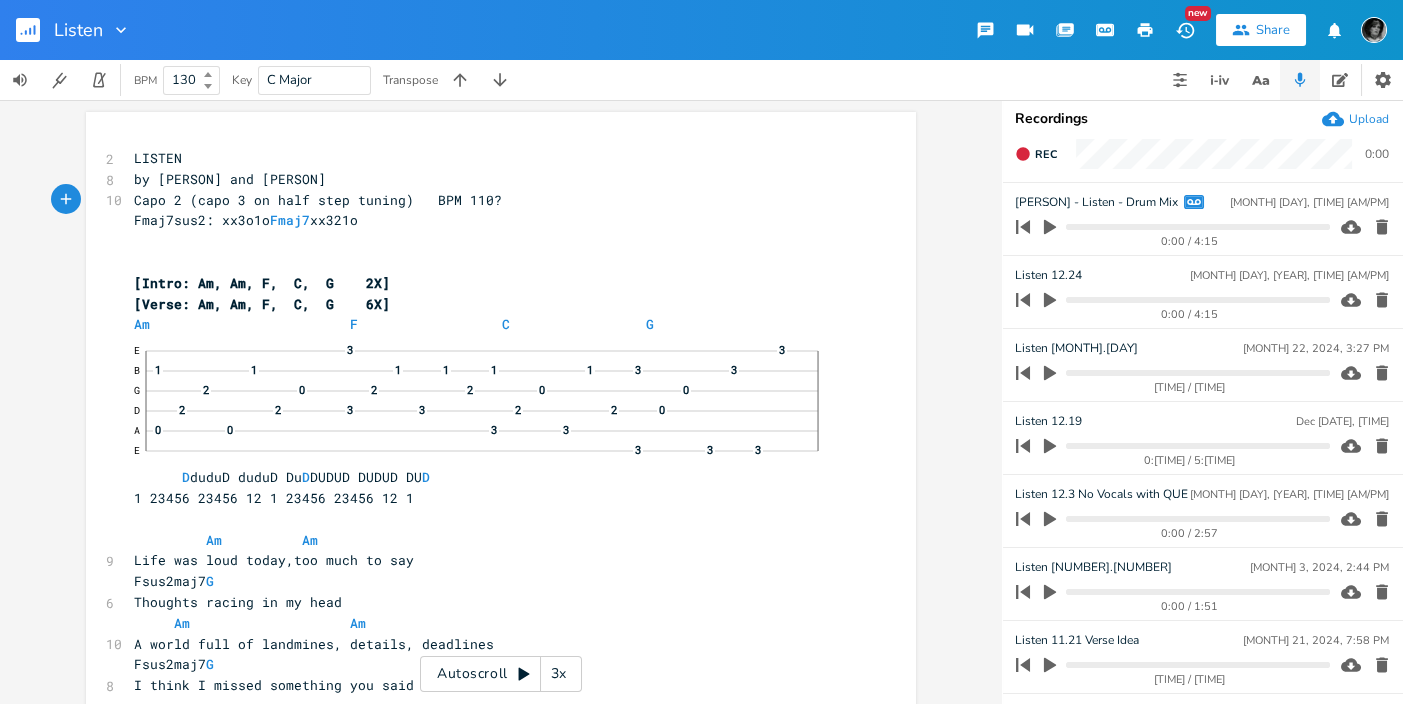 type on "3" 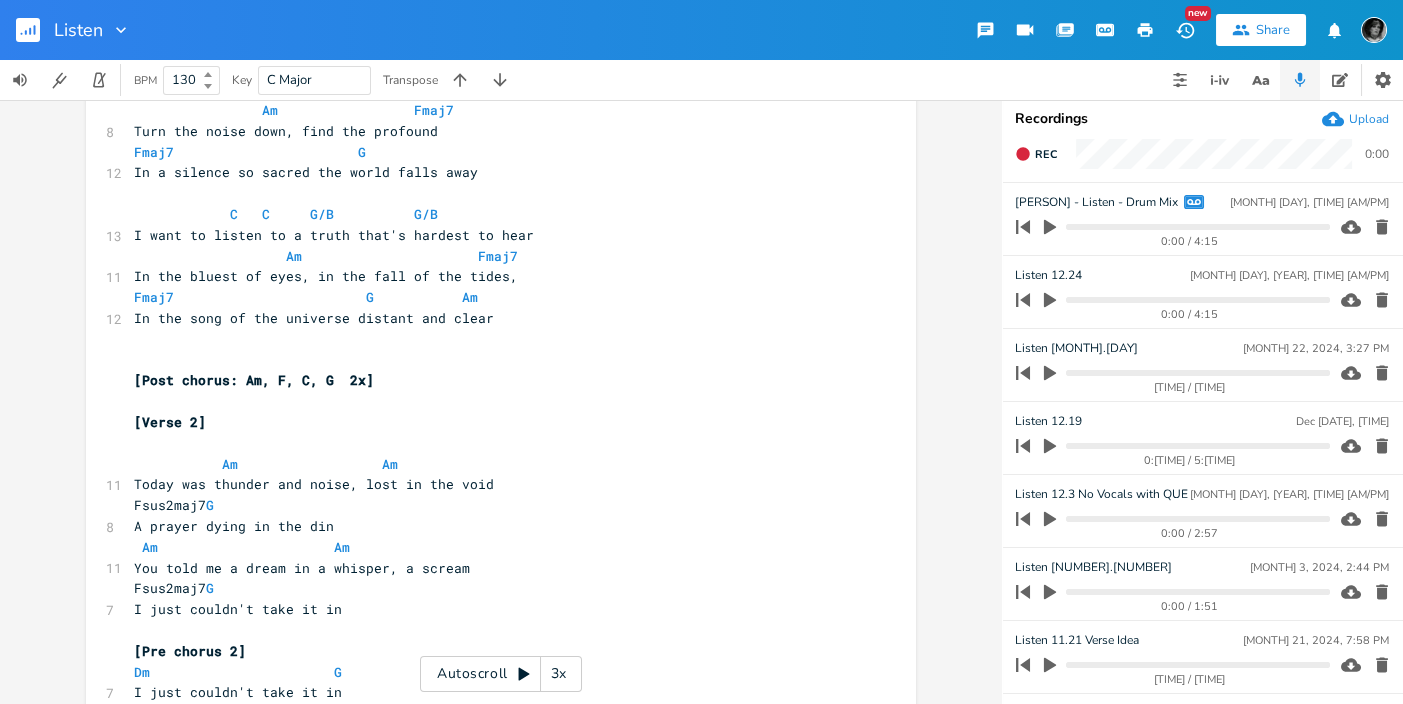 scroll, scrollTop: 0, scrollLeft: 0, axis: both 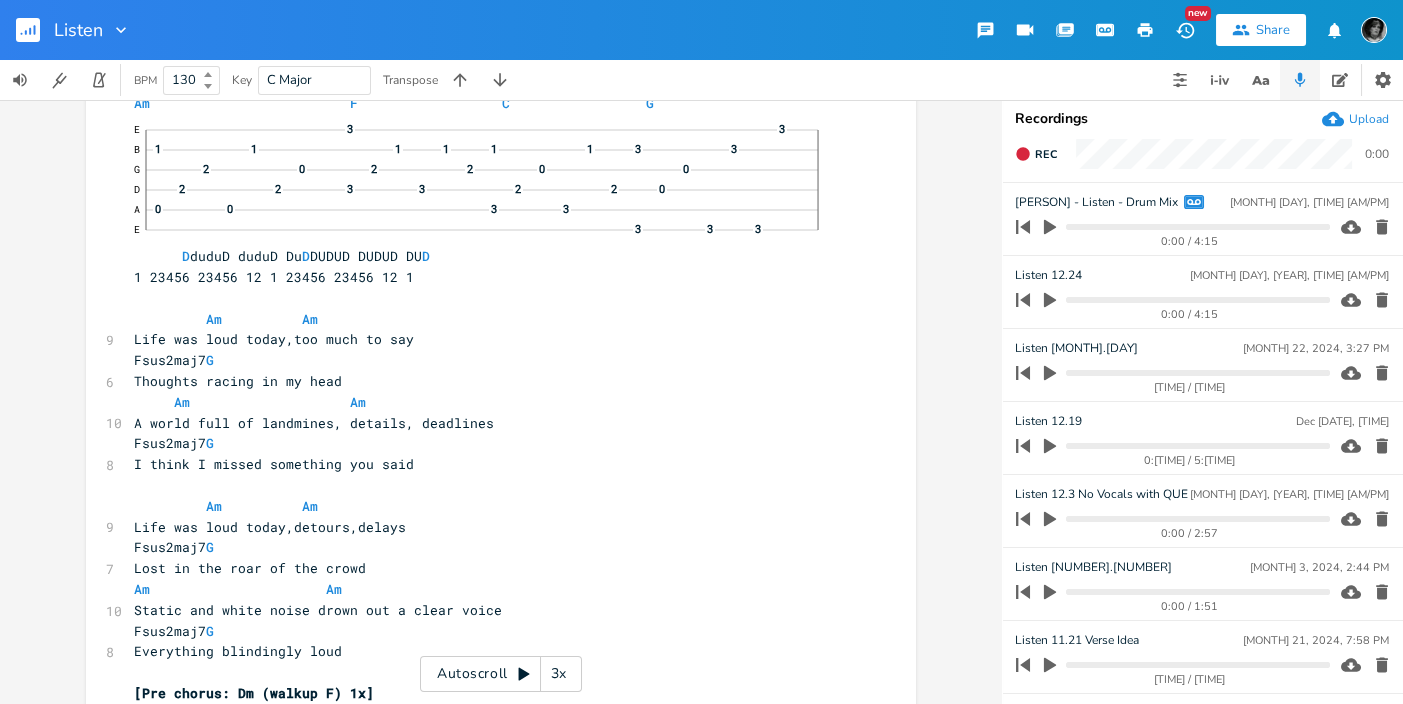 click 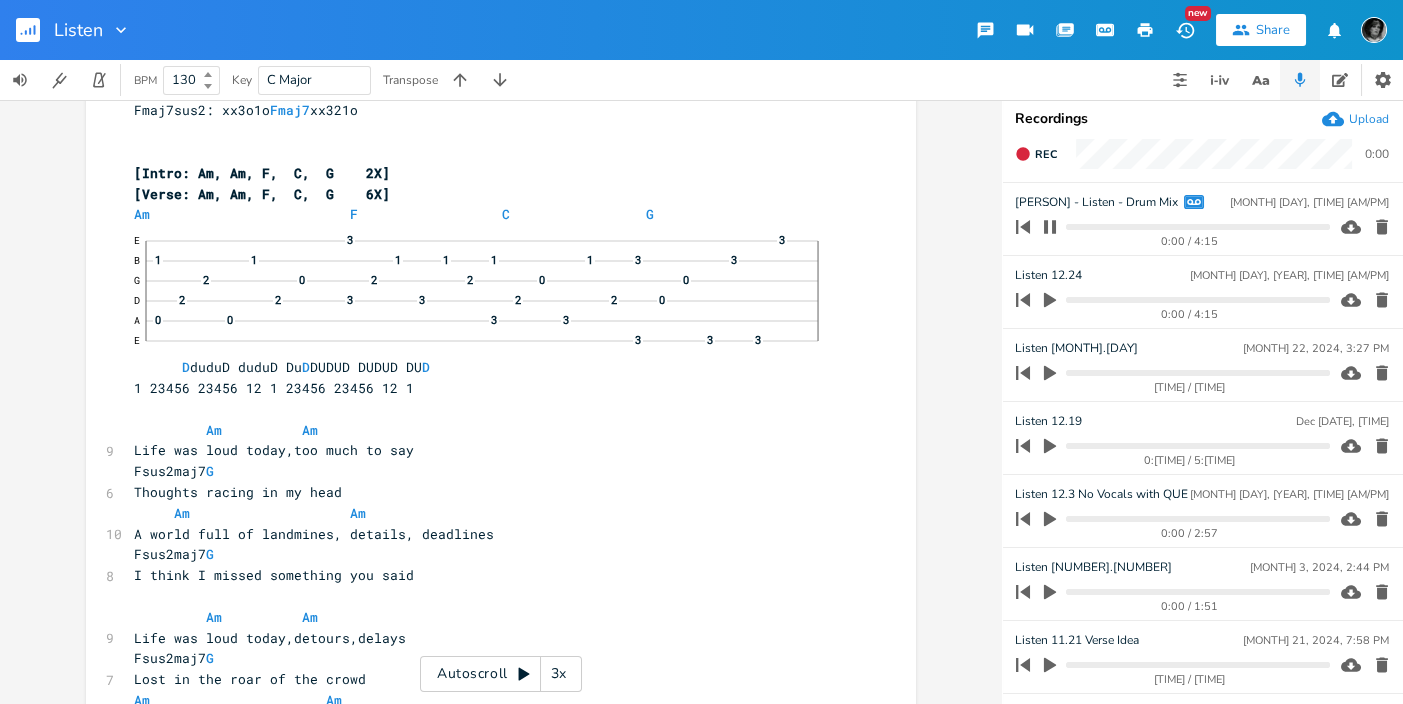 scroll, scrollTop: 41, scrollLeft: 0, axis: vertical 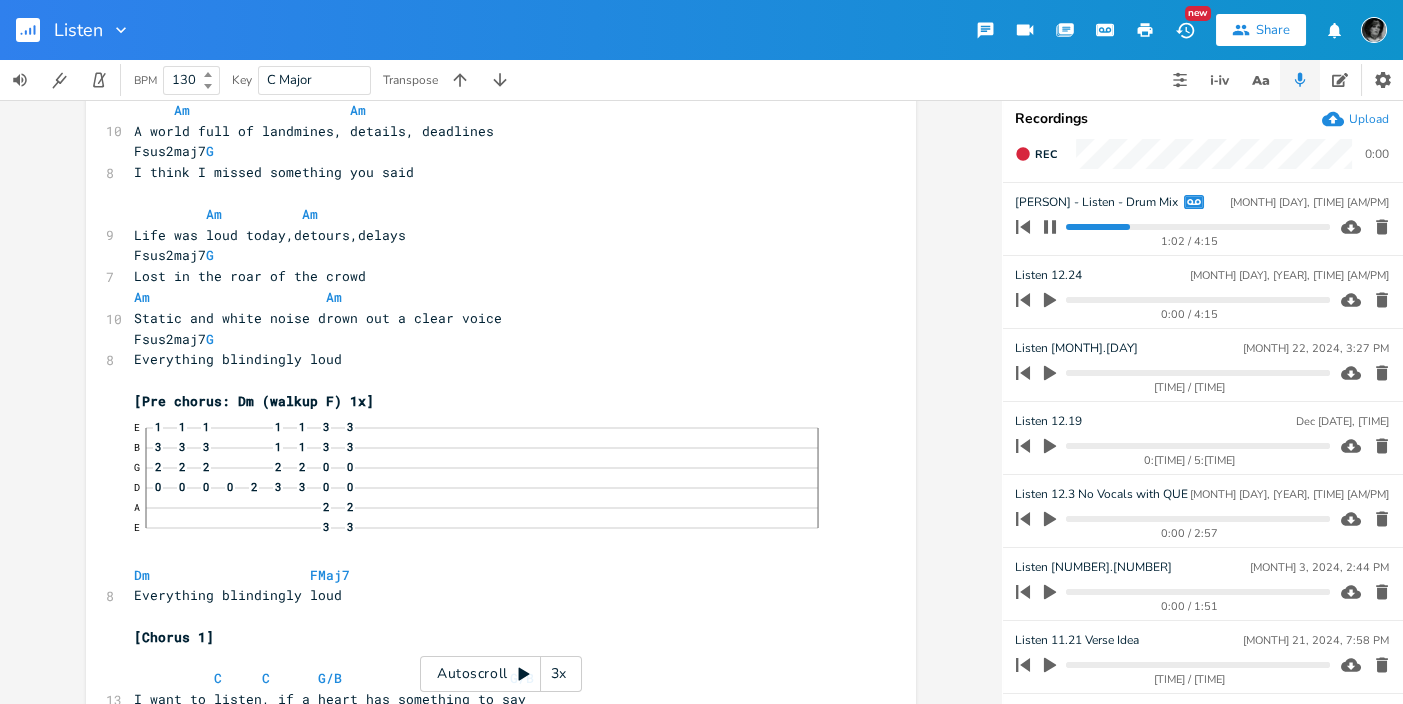 click 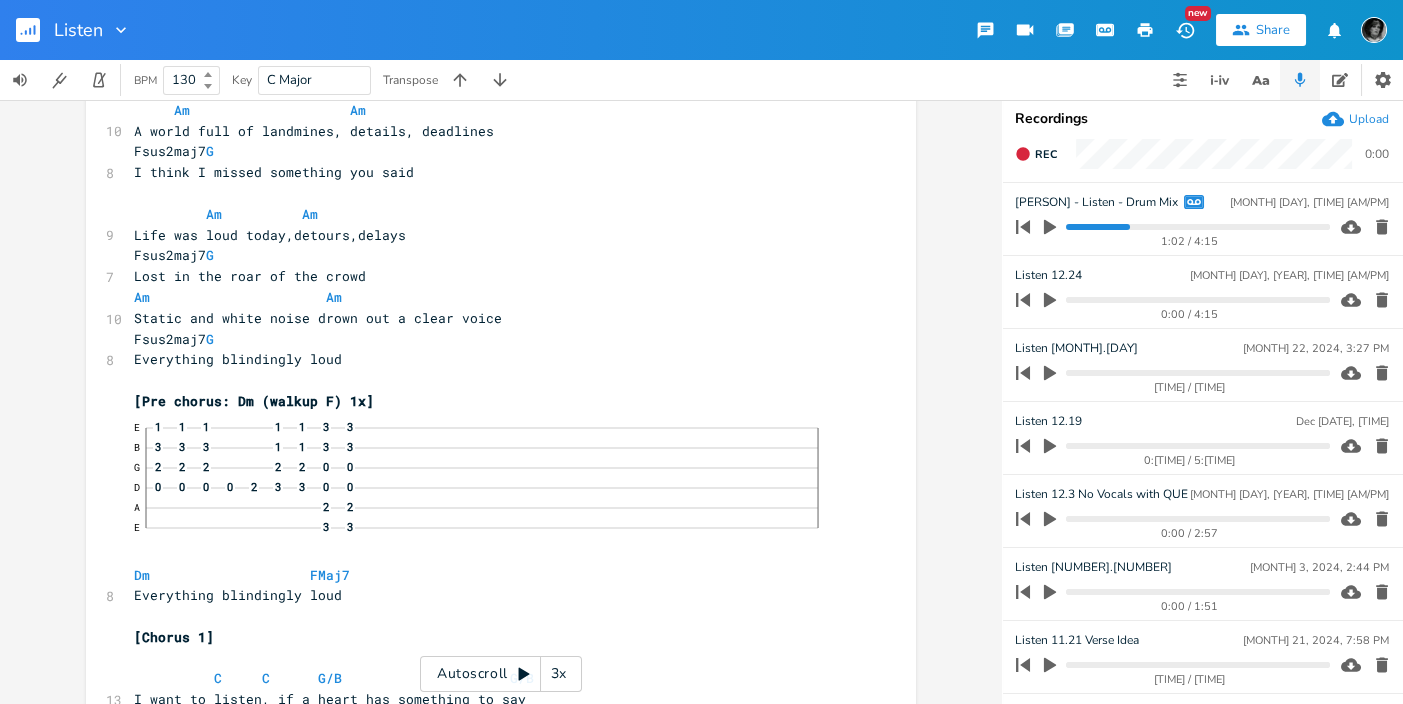 scroll, scrollTop: 0, scrollLeft: 0, axis: both 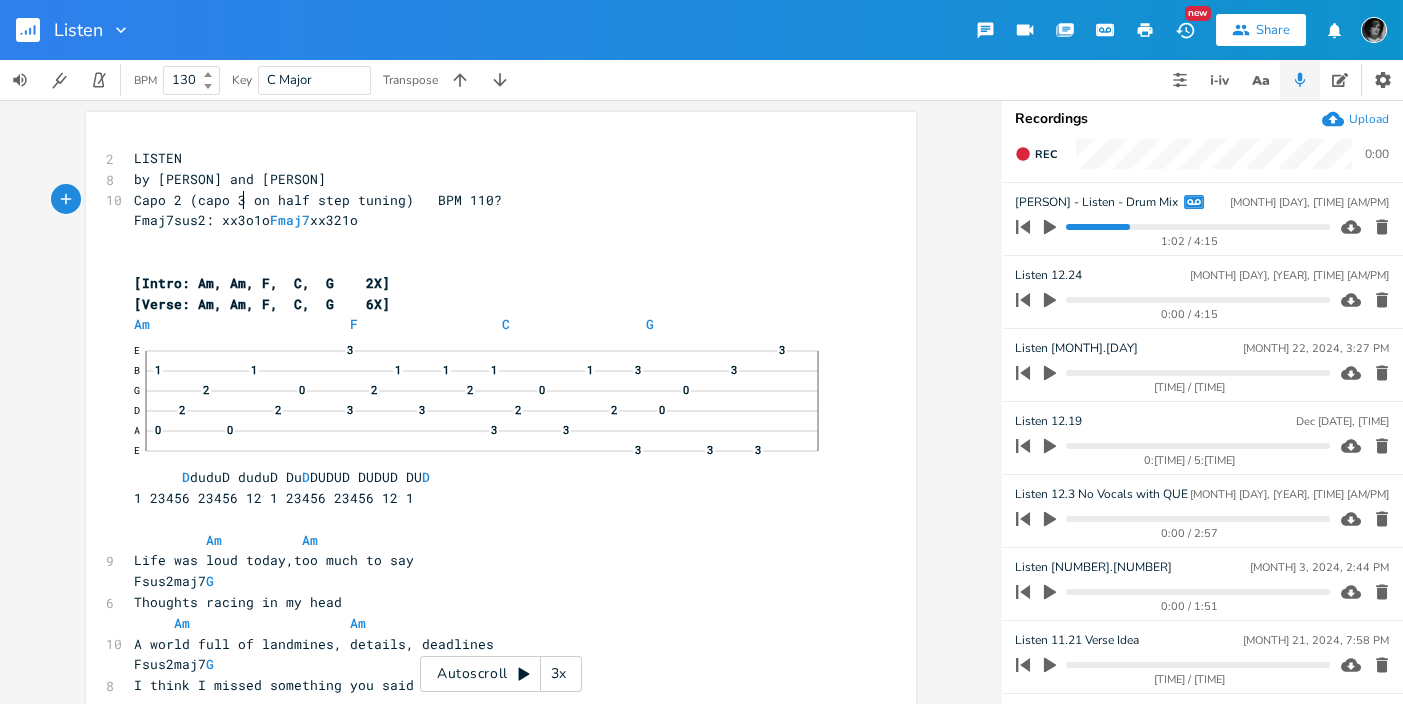 click on "Capo 2 (capo 3 on half step tuning)   BPM 110?" at bounding box center [318, 200] 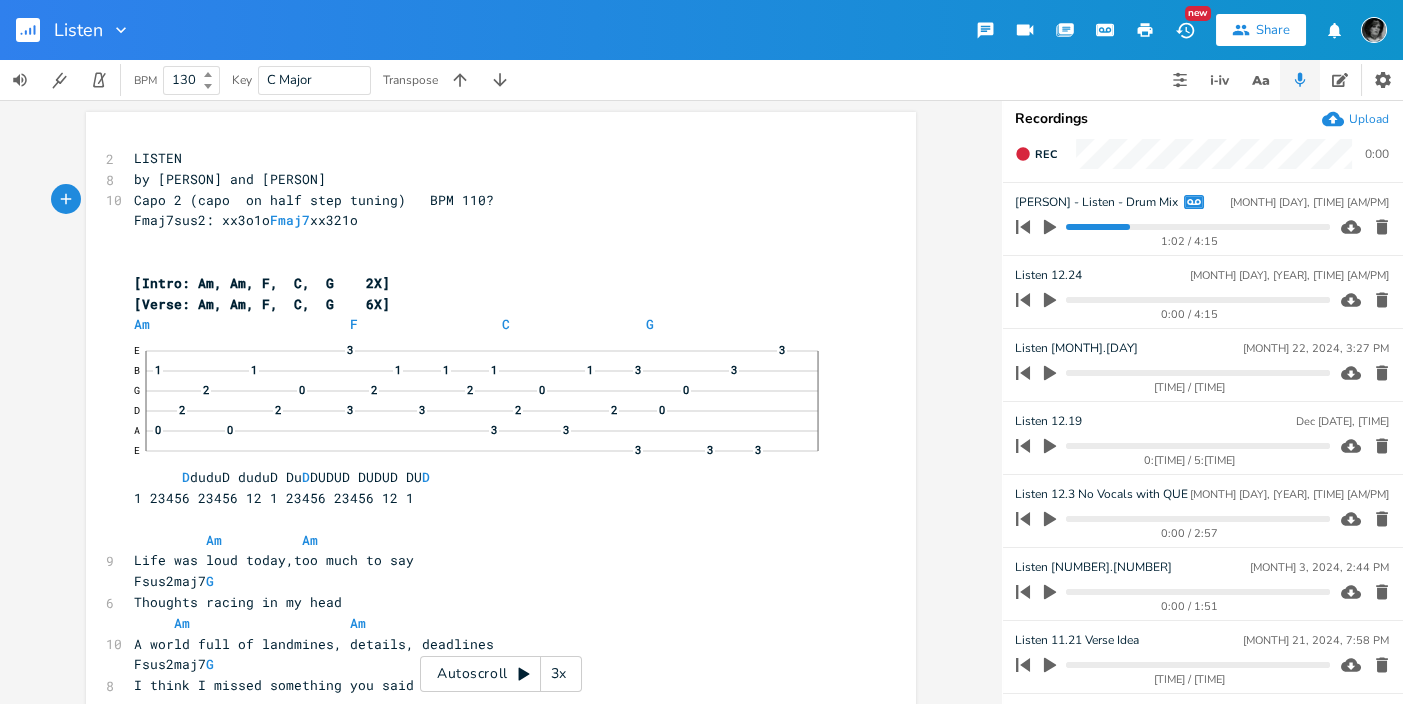 type on "1" 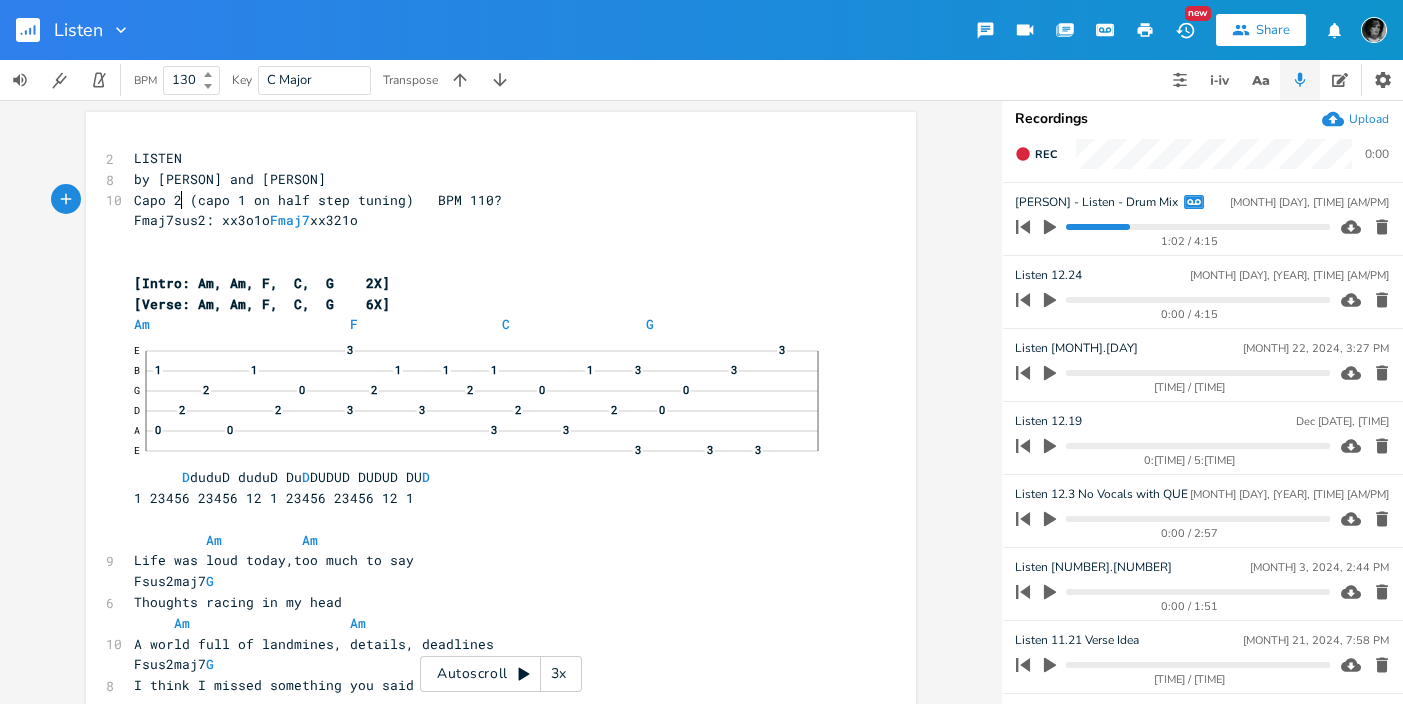 click on "Capo 2 (capo 1 on half step tuning)   BPM 110?" at bounding box center (318, 200) 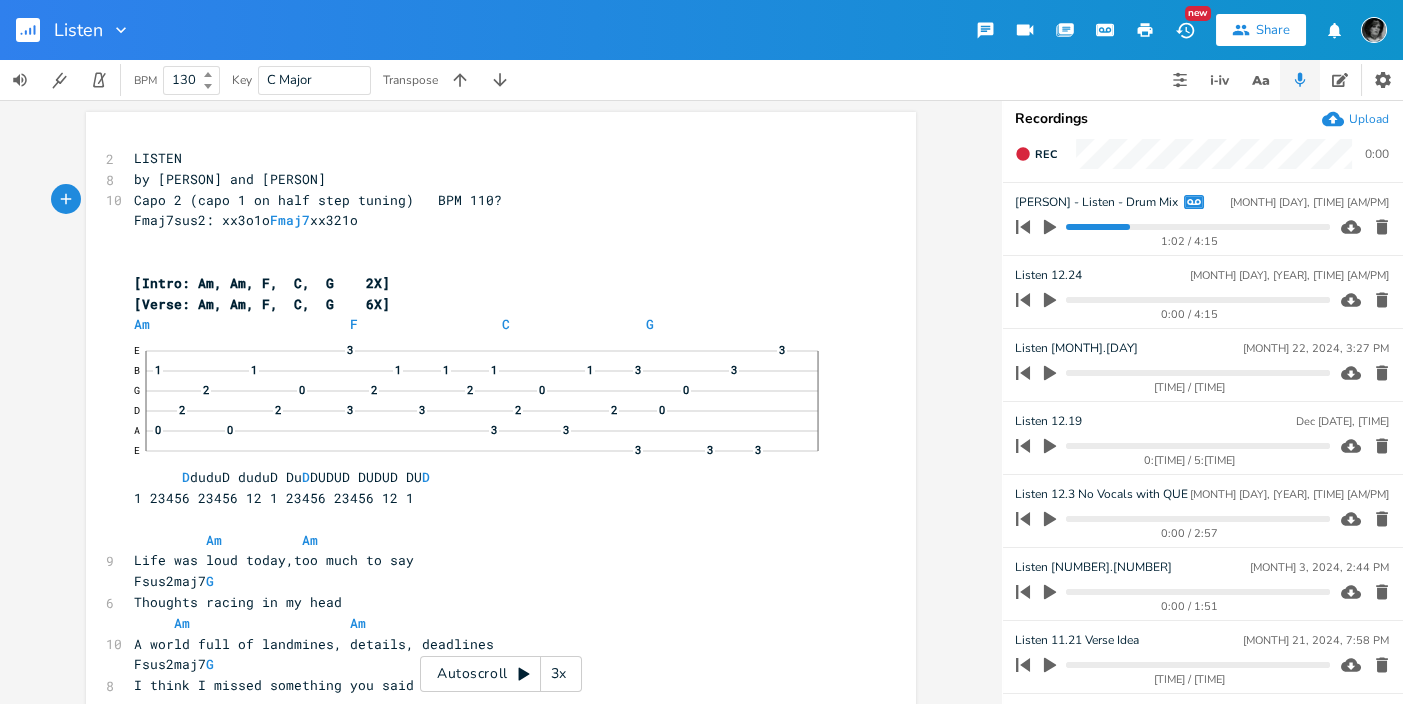 click on "Capo 2 (capo 1 on half step tuning)   BPM 110?" at bounding box center [318, 200] 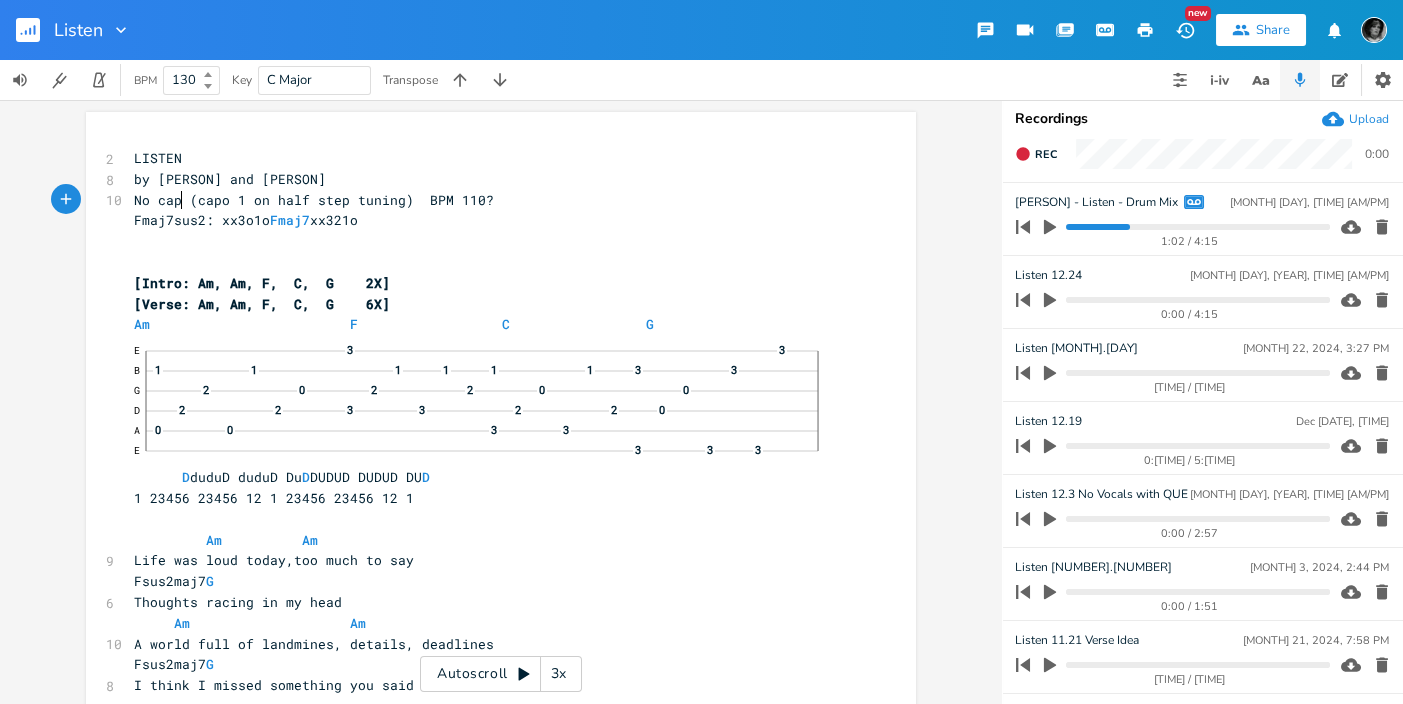 scroll, scrollTop: 0, scrollLeft: 47, axis: horizontal 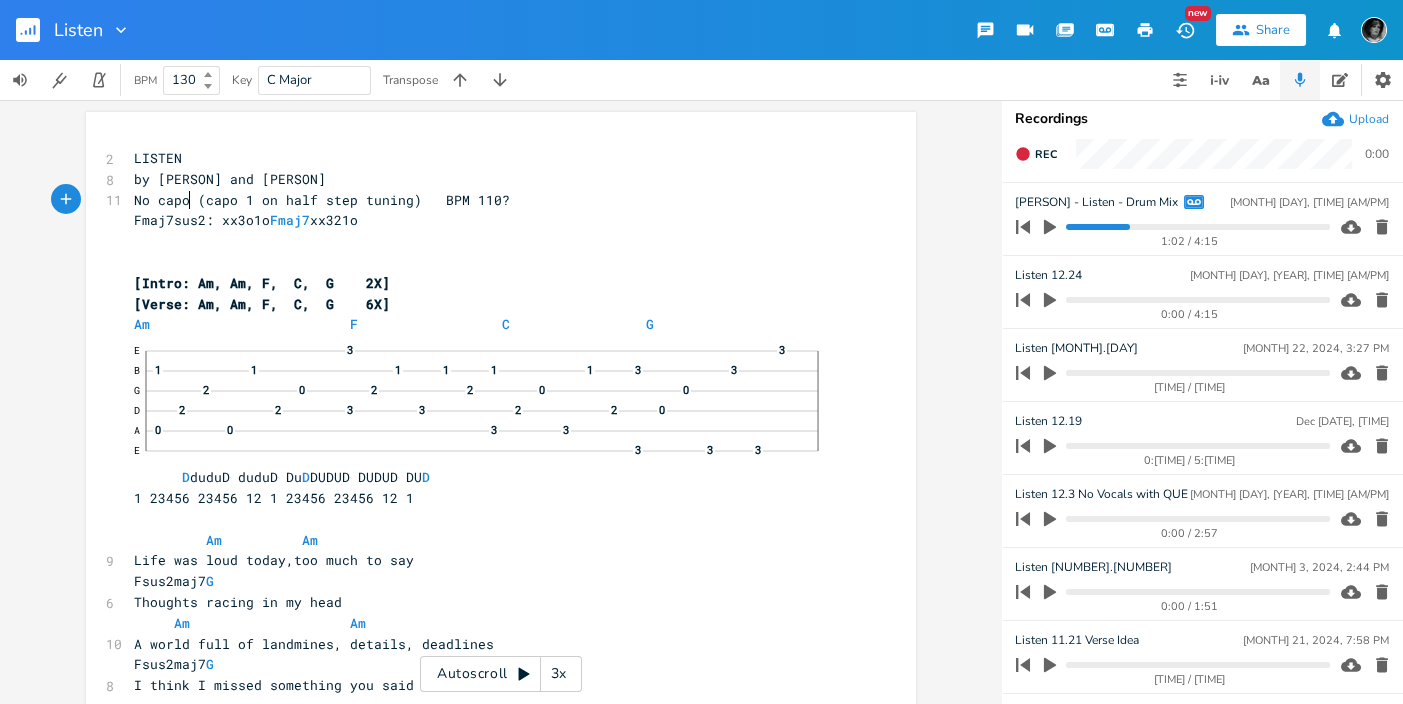 type on "No capo" 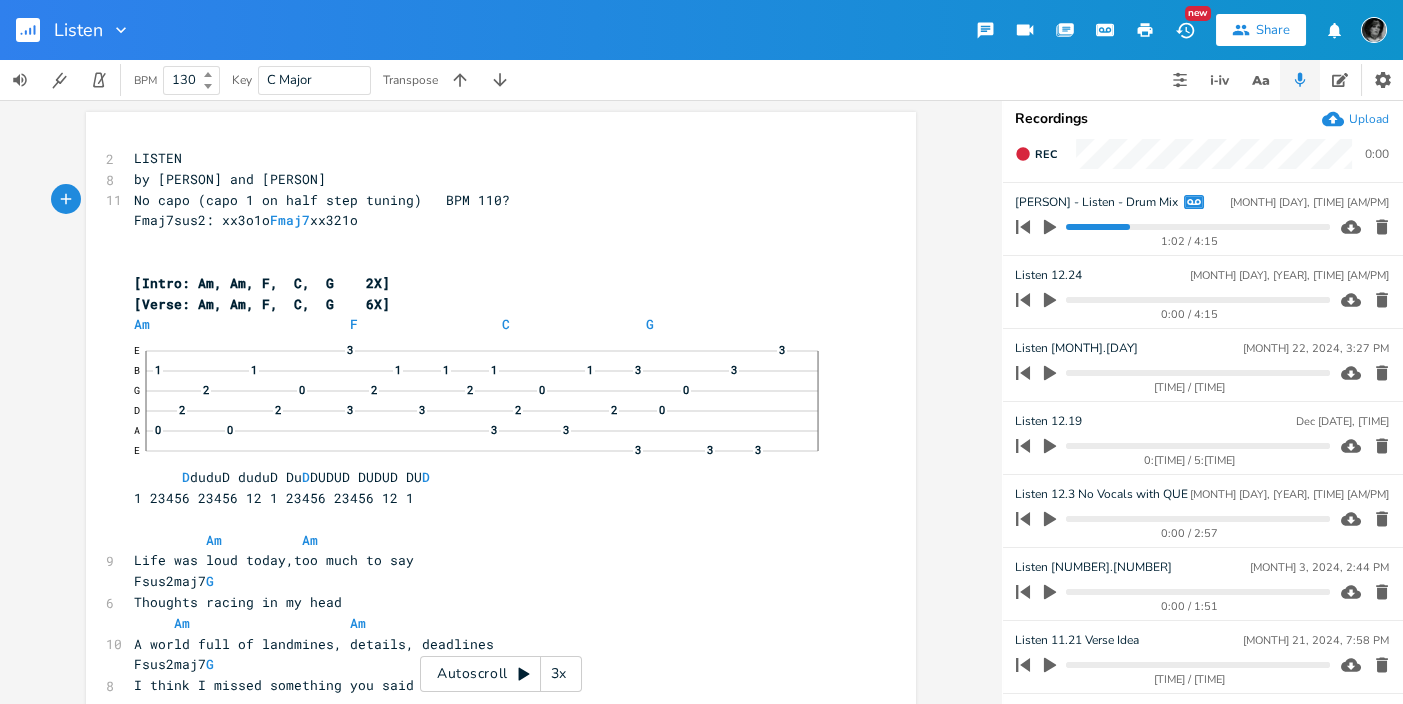 type 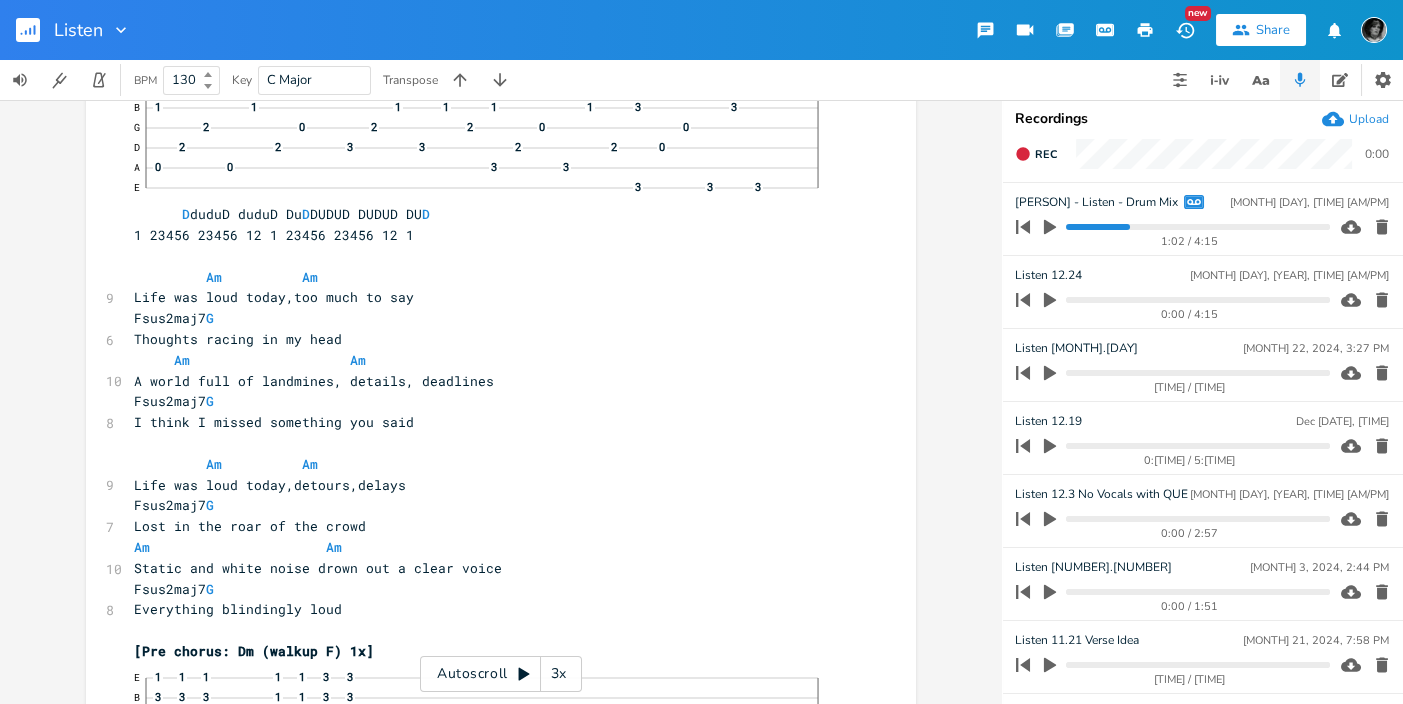 scroll, scrollTop: 291, scrollLeft: 0, axis: vertical 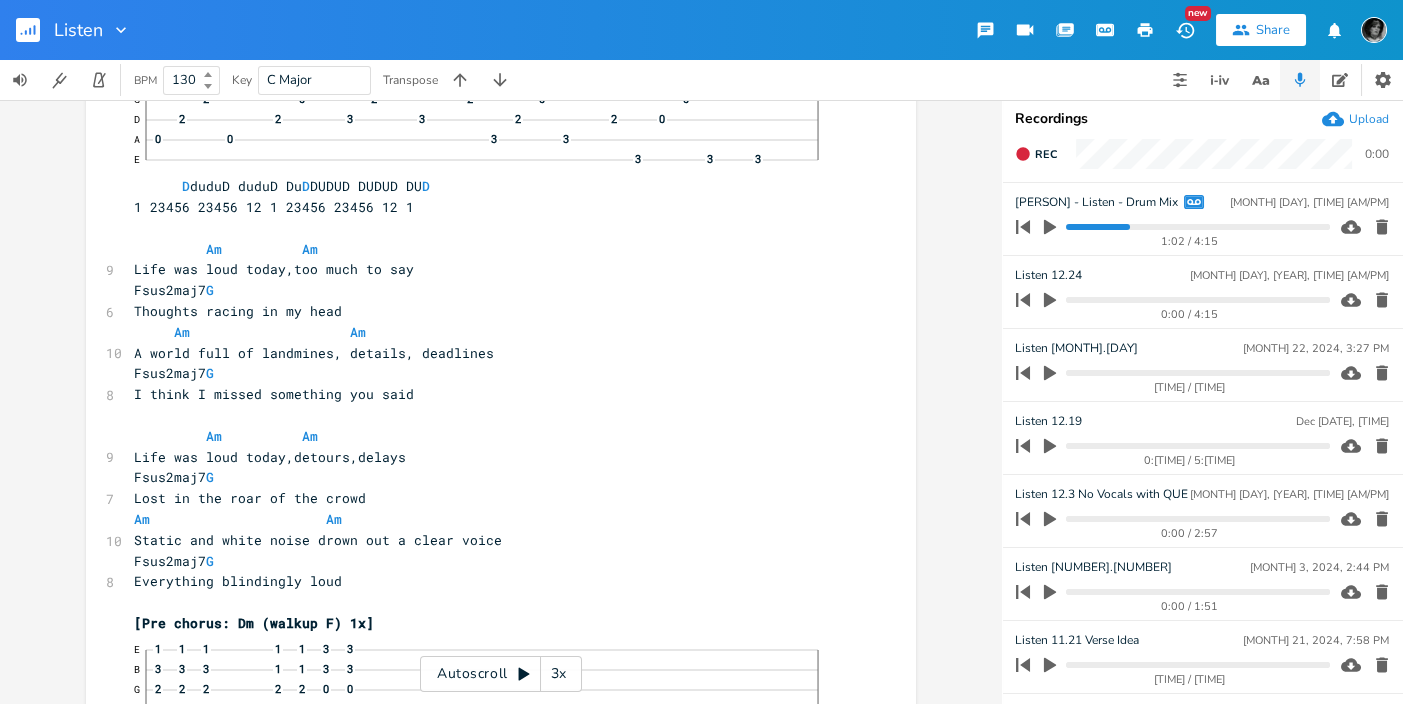 click on "xxxxxxxxxx   2 LISTEN 8 by [NAME] and [NAME]  11 No capo (capo 1 on half step tuning)   BPM 110? Fmaj7sus2: xx3o1o      Fmaj7   xx321o
[Intro: Am, Am, F,  C,  G    2X] [Verse: Am, Am, F,  C,  G    6X] Am                           F                    C                      G E 3 3 B 1 1 1 1 1 1 3 3 G 2 0 2 2 0 0 D 2 2 3 3 2 2 0 A 0 0 3 3 E 3 3 3        D  duduD duduD Du  D  DUDUD DUDUD DU  D       1 23456 23456 12 1 23456 23456 12 1
Am            Am              9 Life was loud today,too much to say    Fsus2maj7           G                             6 Thoughts racing in my head       Am                          Am   10 A world full of landmines, details, deadlines      Fsus2maj7                   G 8 I think I missed something you said
Am              Am 9 Life was loud today,detours,delays       Fsus2maj7           G 7 Lost in the roar of the crowd Am    Am" at bounding box center [501, 402] 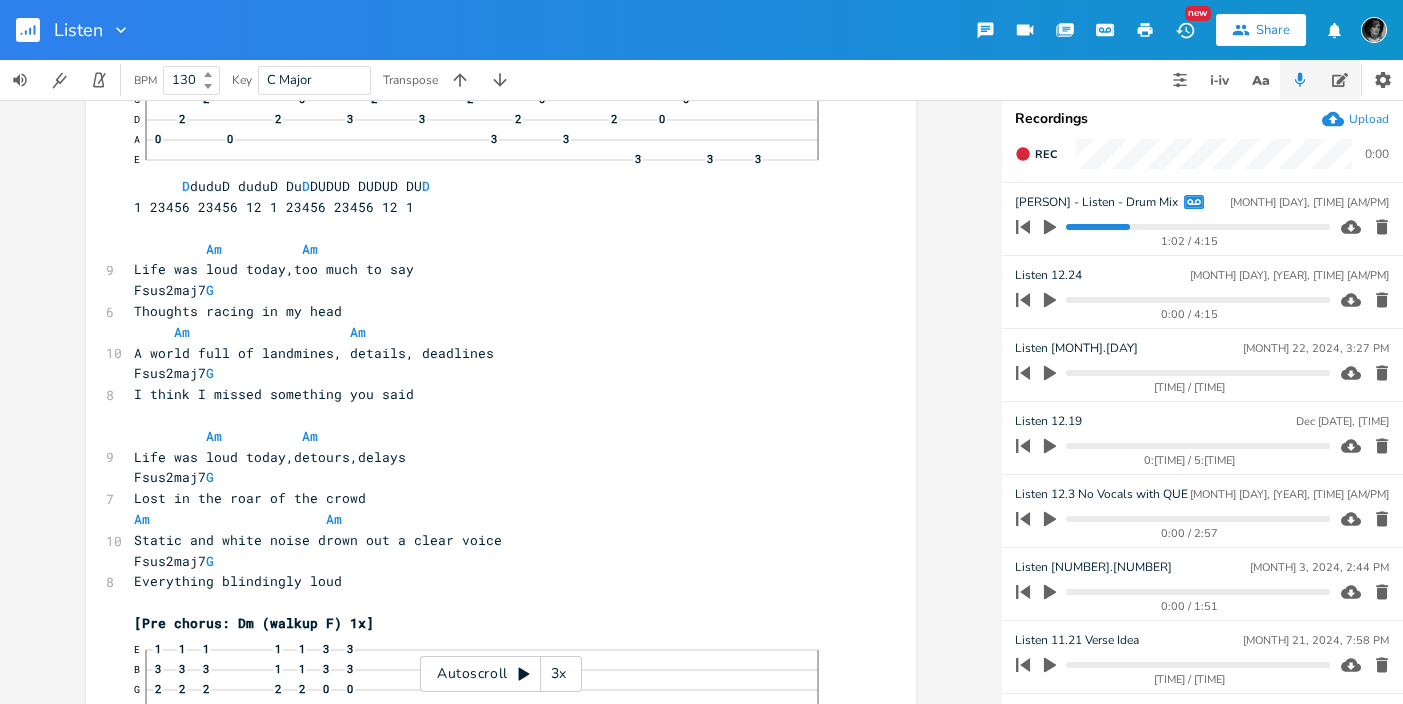 click 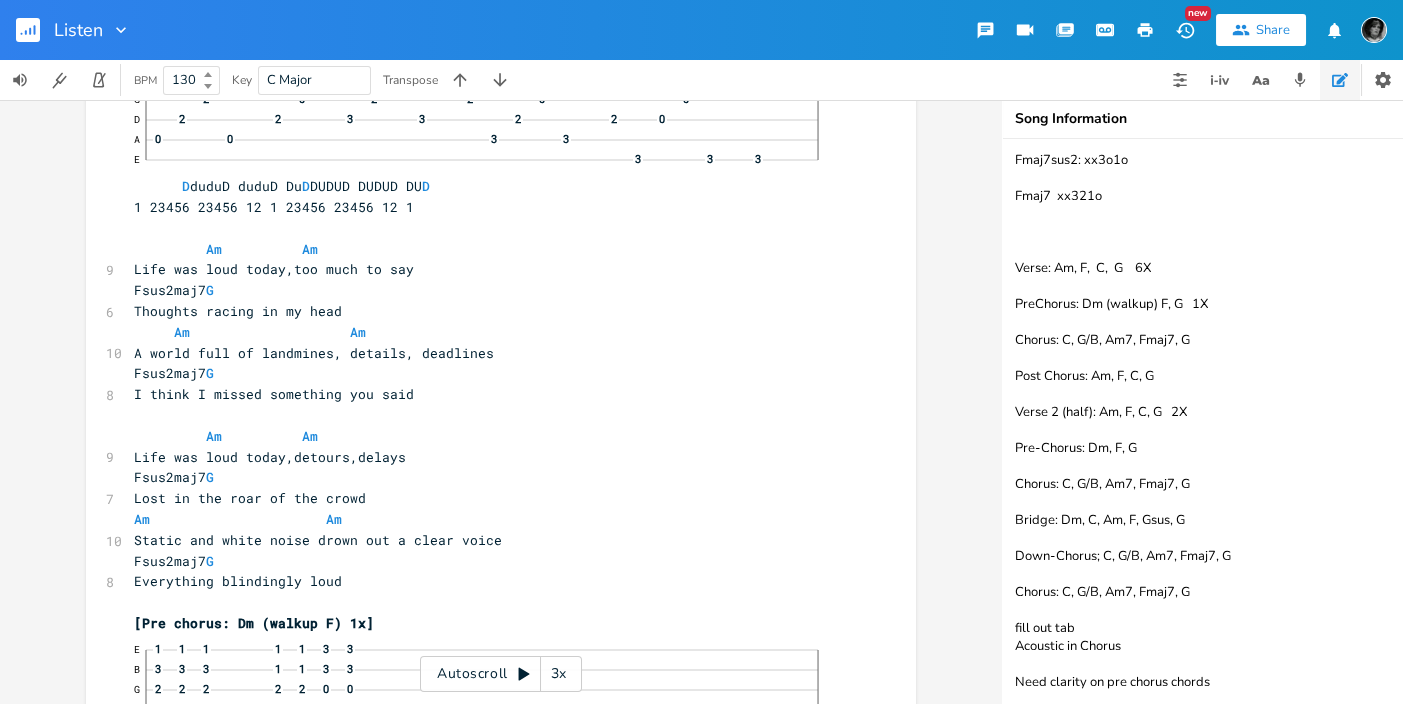 scroll, scrollTop: 0, scrollLeft: 0, axis: both 